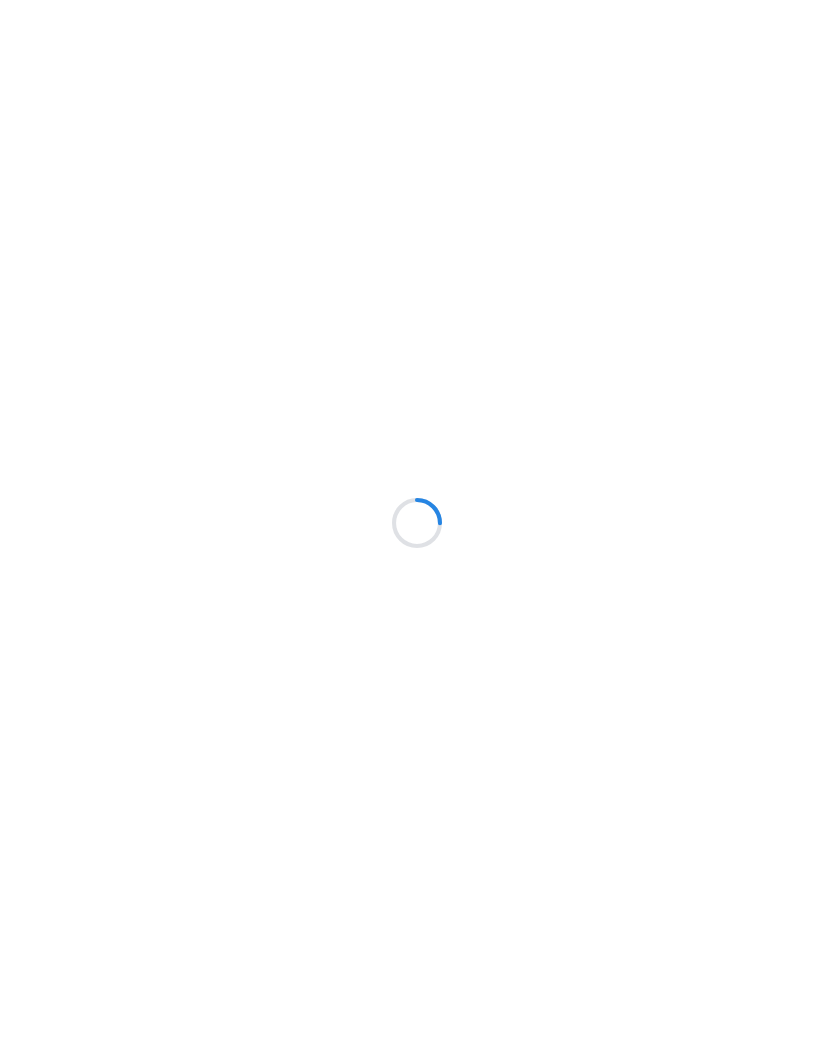 scroll, scrollTop: 0, scrollLeft: 0, axis: both 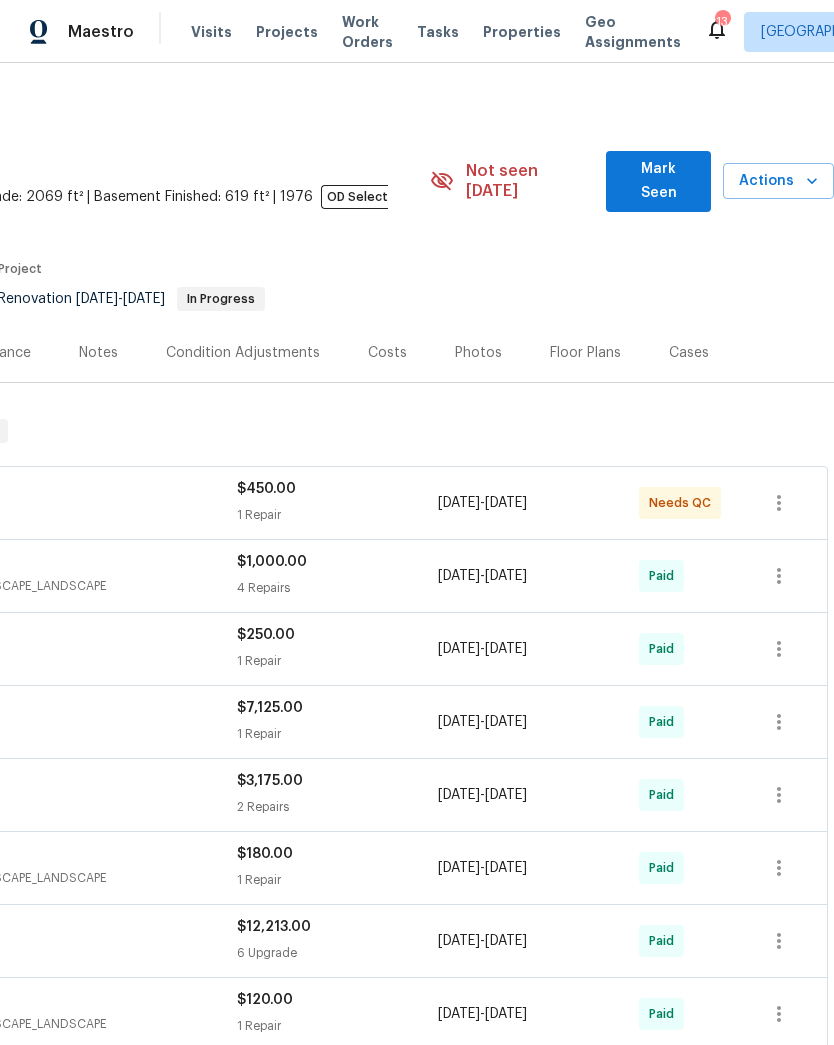 click on "Actions" at bounding box center [778, 181] 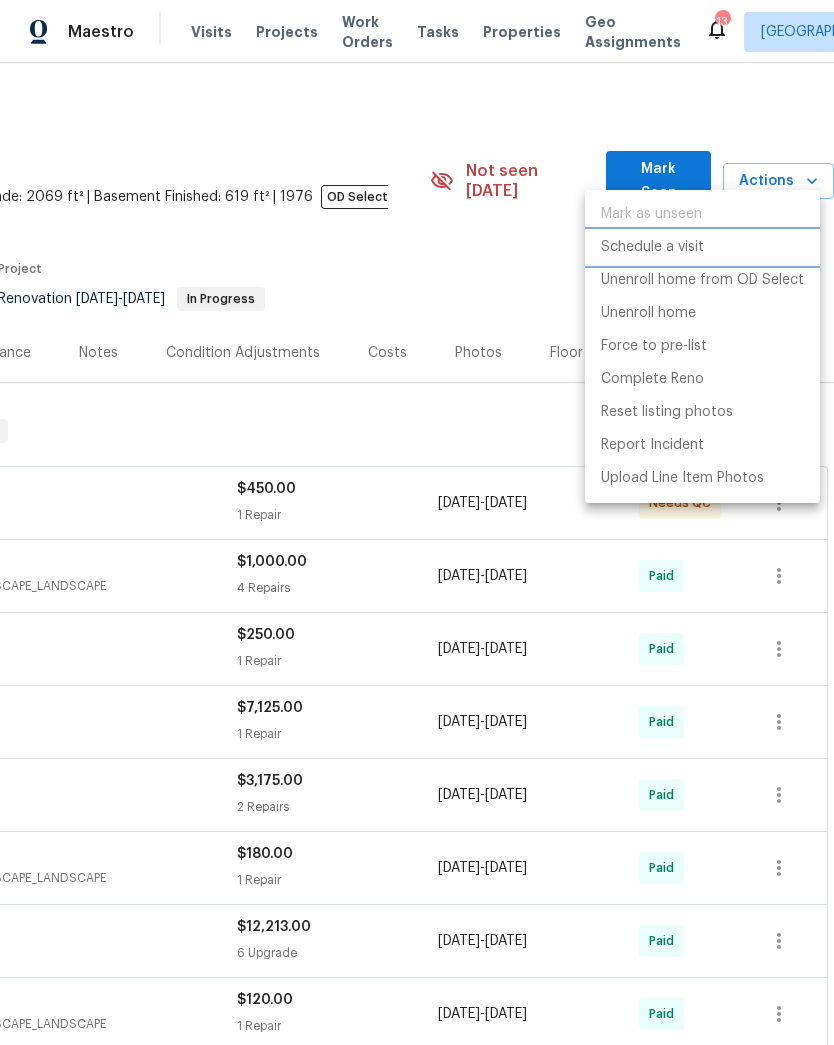 click on "Schedule a visit" at bounding box center [652, 247] 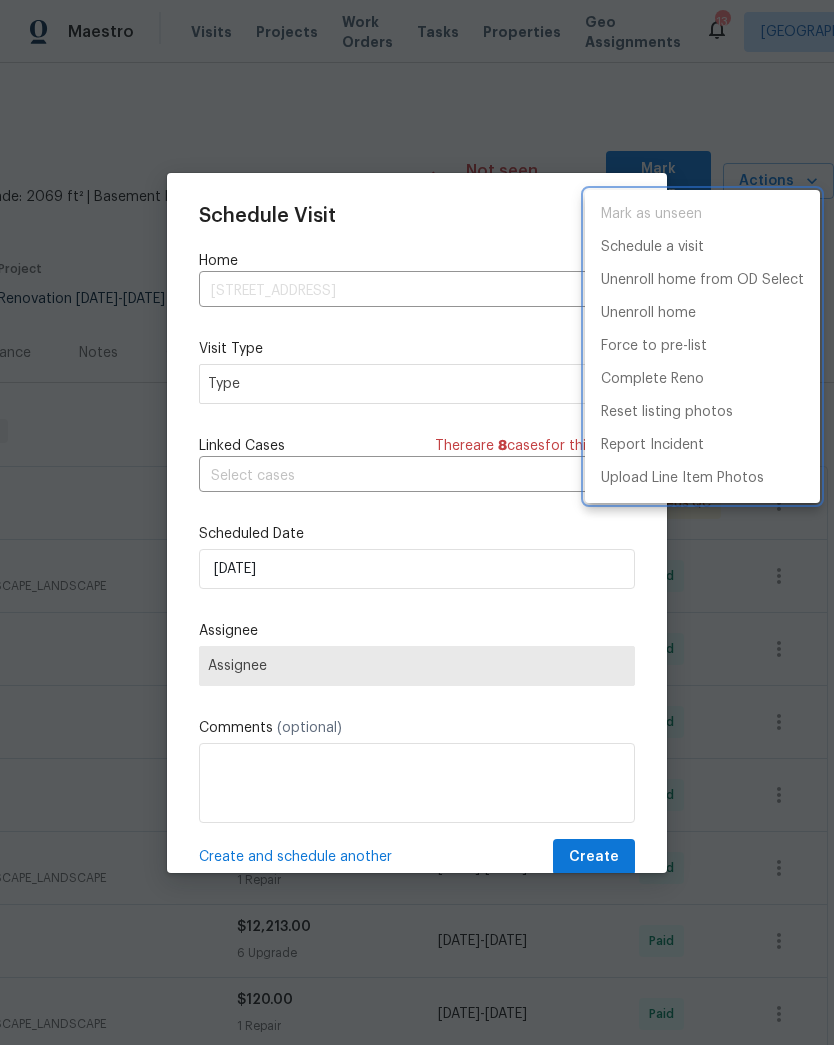 click at bounding box center [417, 522] 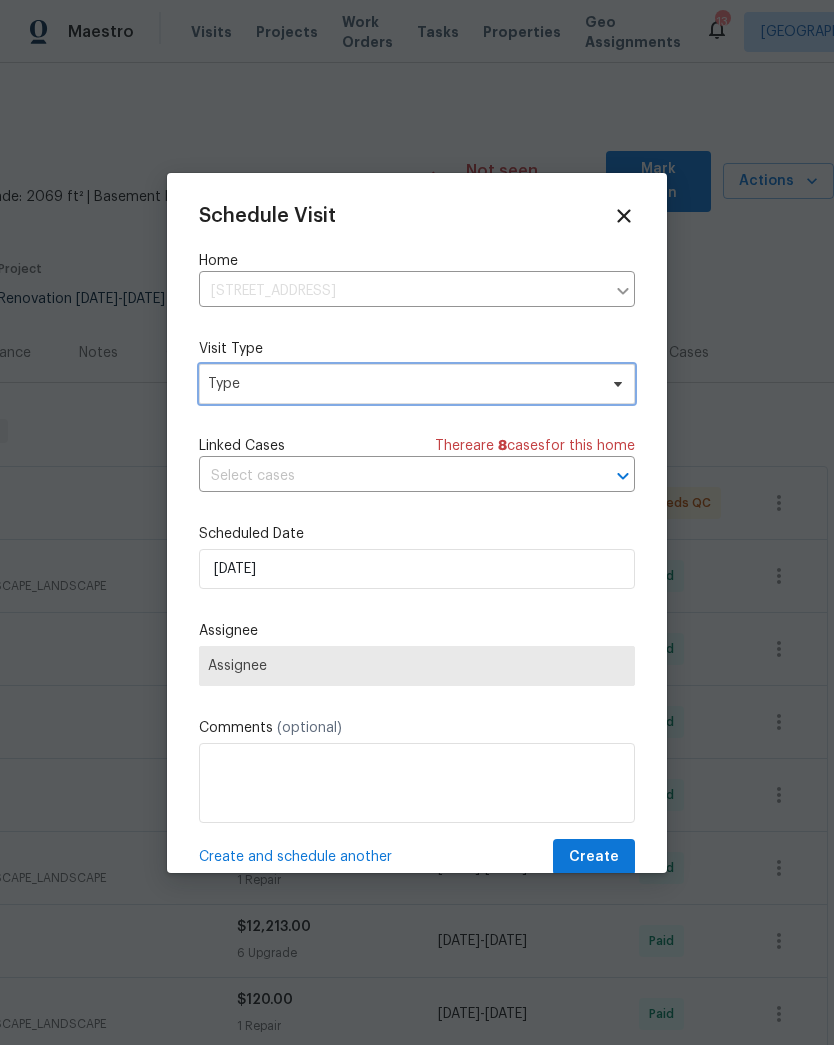 click on "Type" at bounding box center (402, 384) 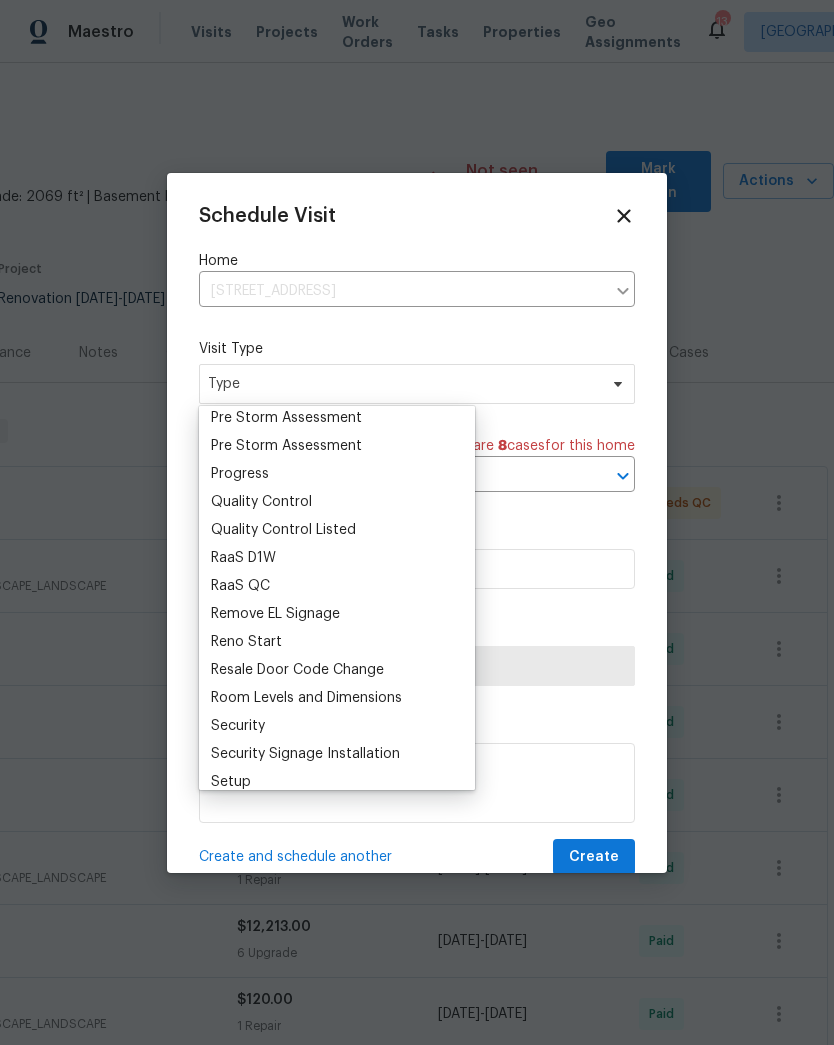 scroll, scrollTop: 1297, scrollLeft: 0, axis: vertical 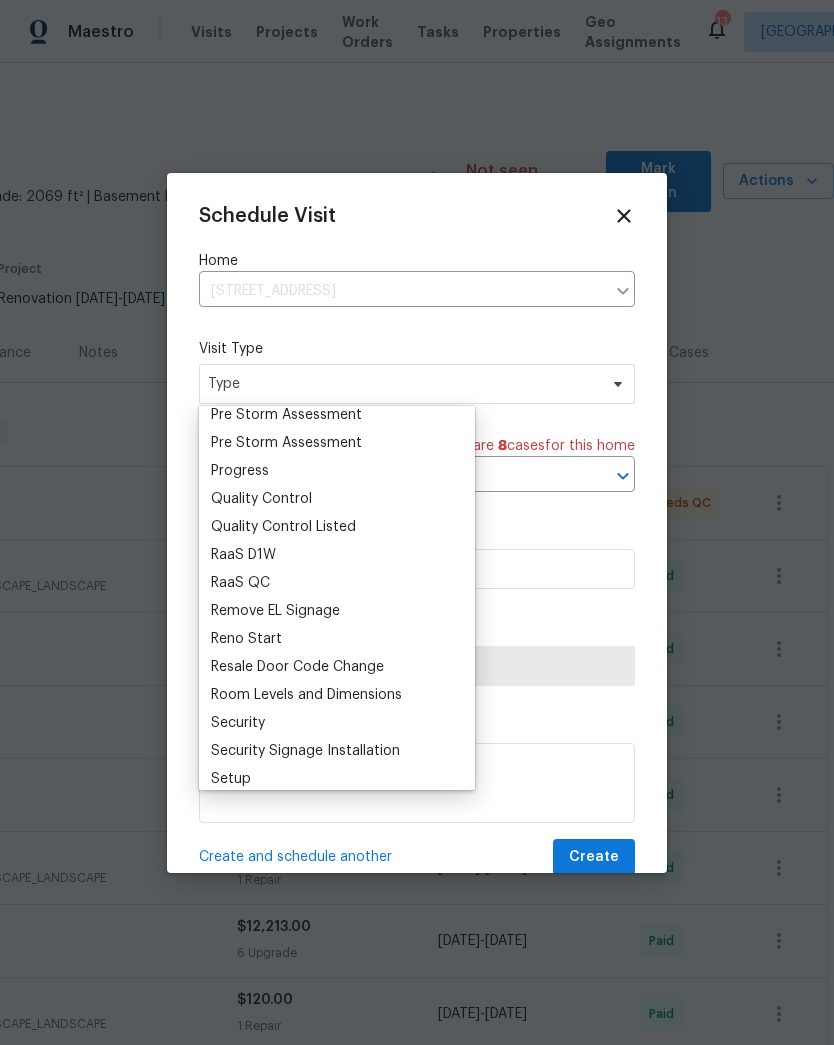 click on "Progress" at bounding box center [240, 471] 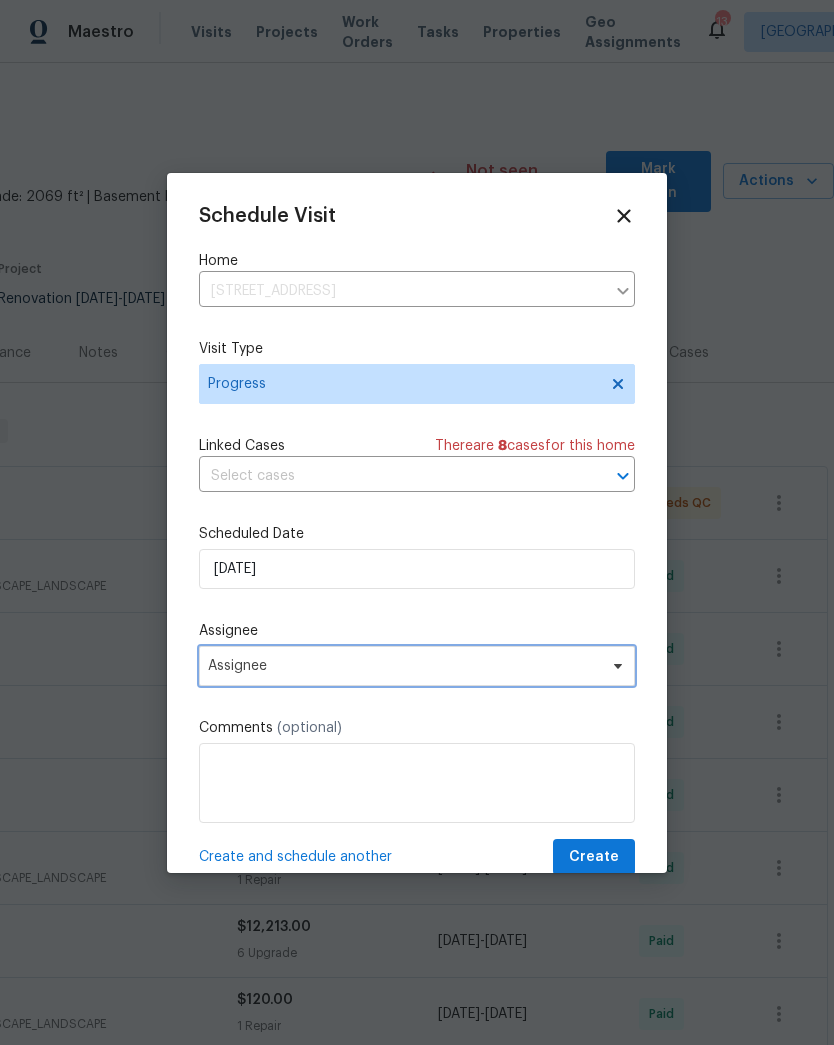 click on "Assignee" at bounding box center [404, 666] 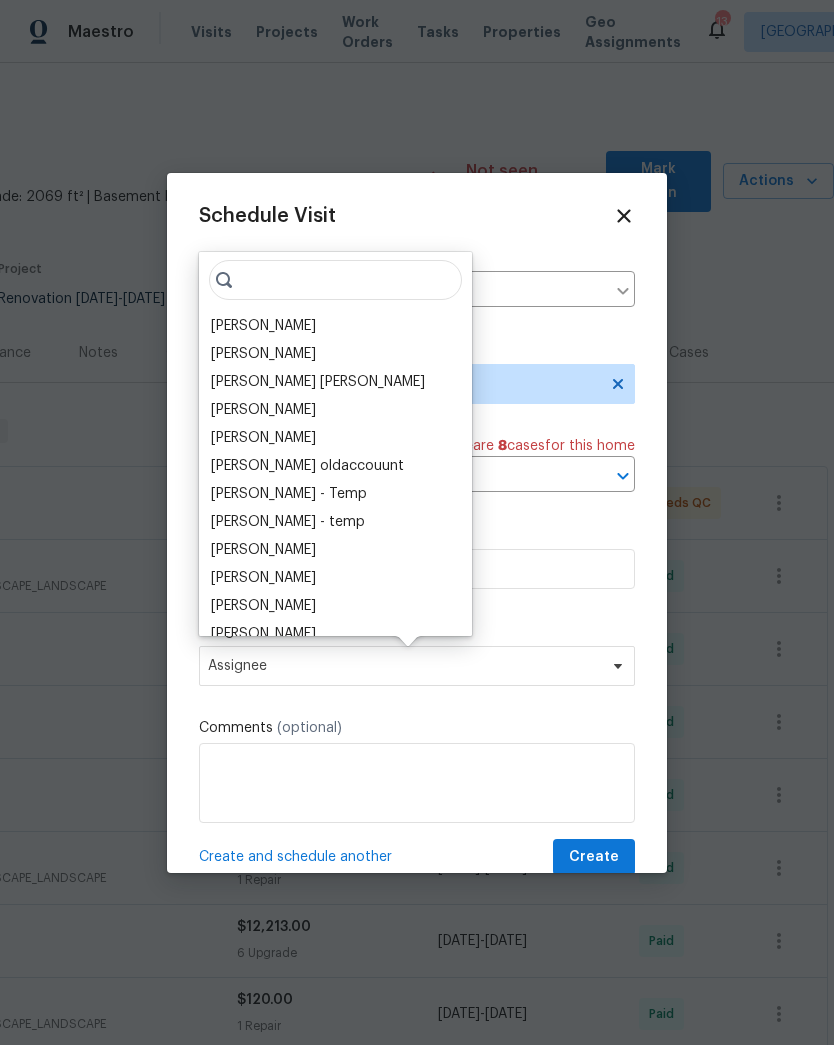 click on "[PERSON_NAME]" at bounding box center (263, 326) 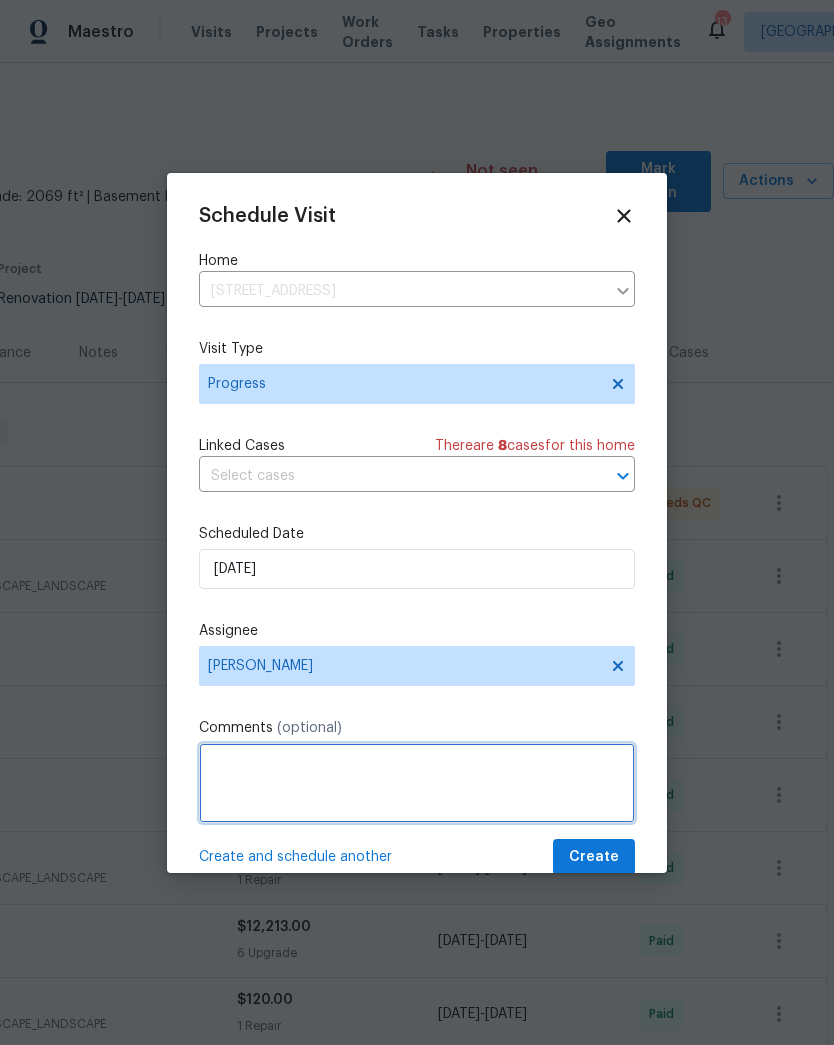 click at bounding box center [417, 783] 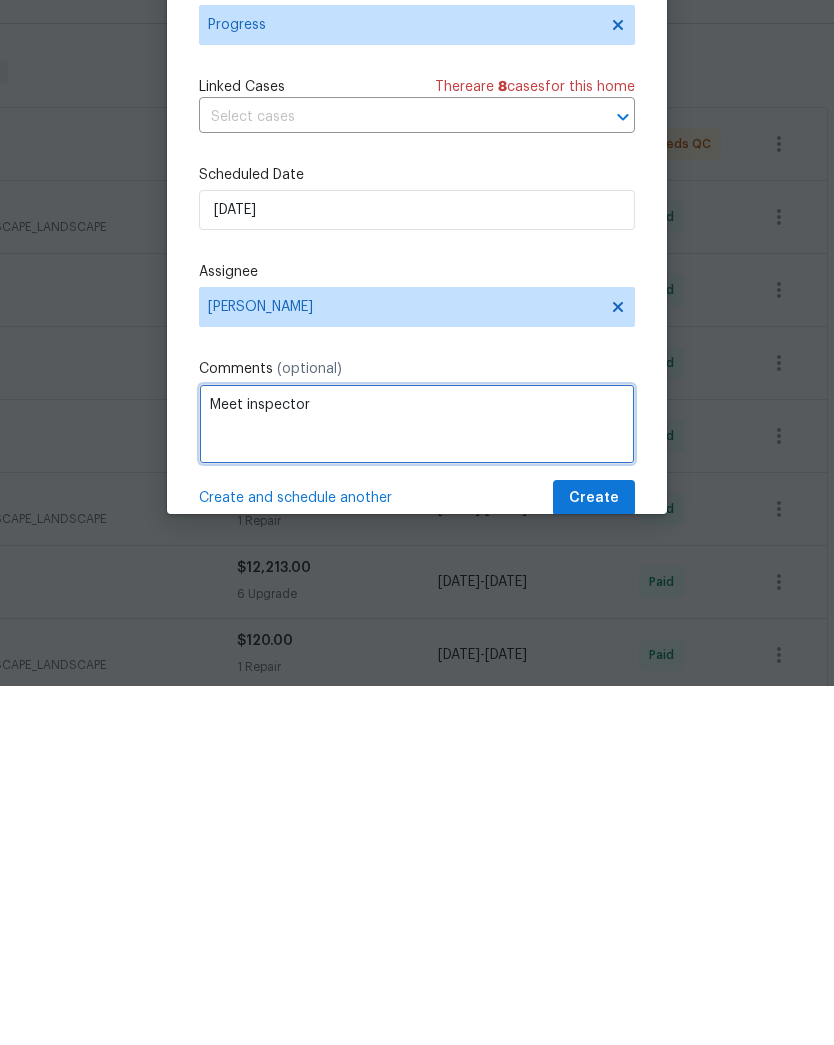 type on "Meet inspector" 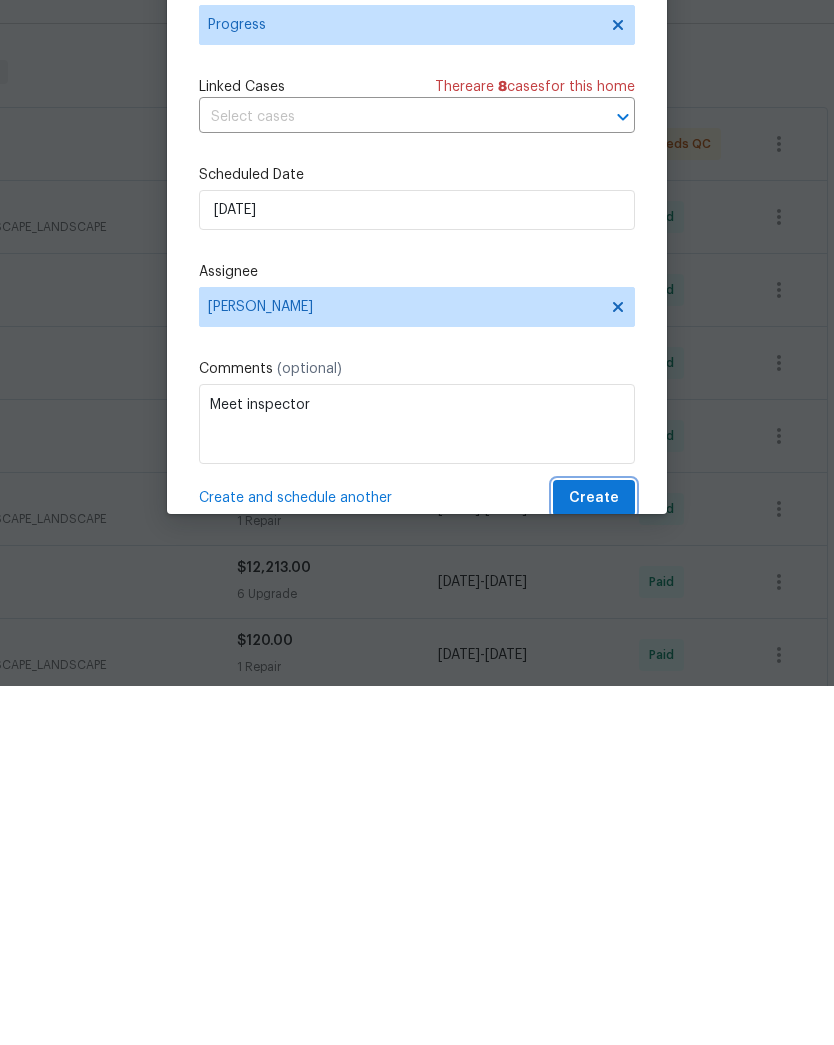 click on "Create" at bounding box center [594, 857] 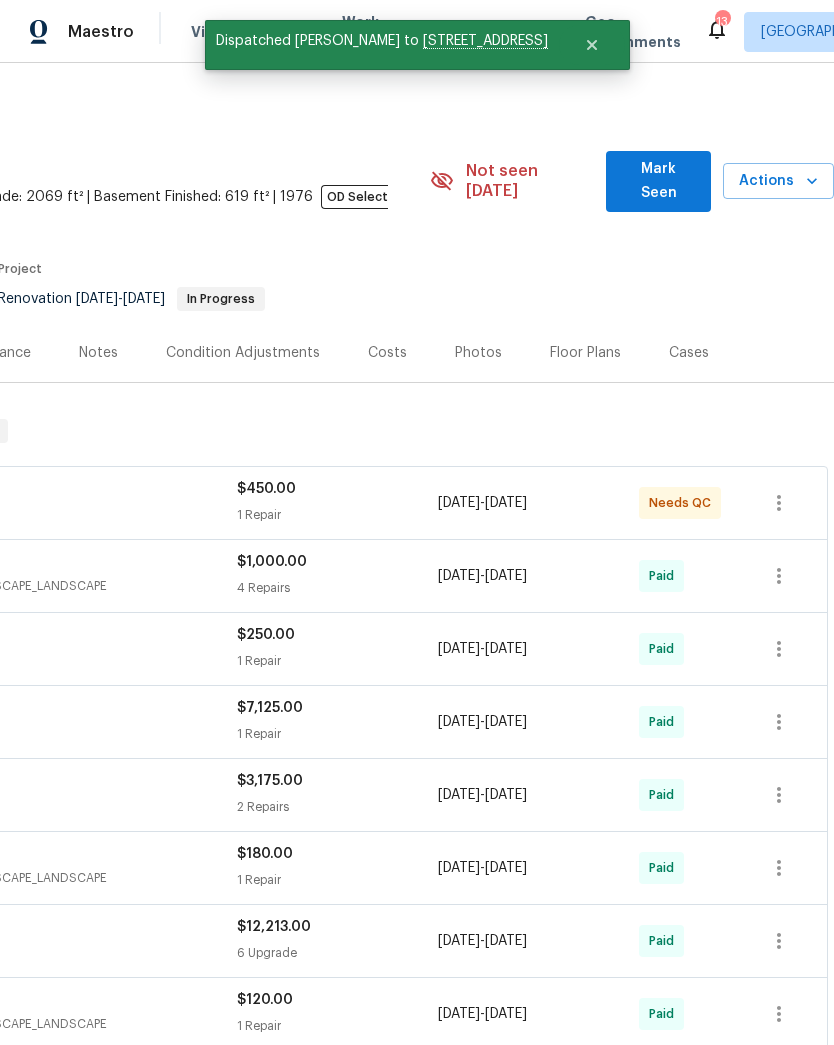 click 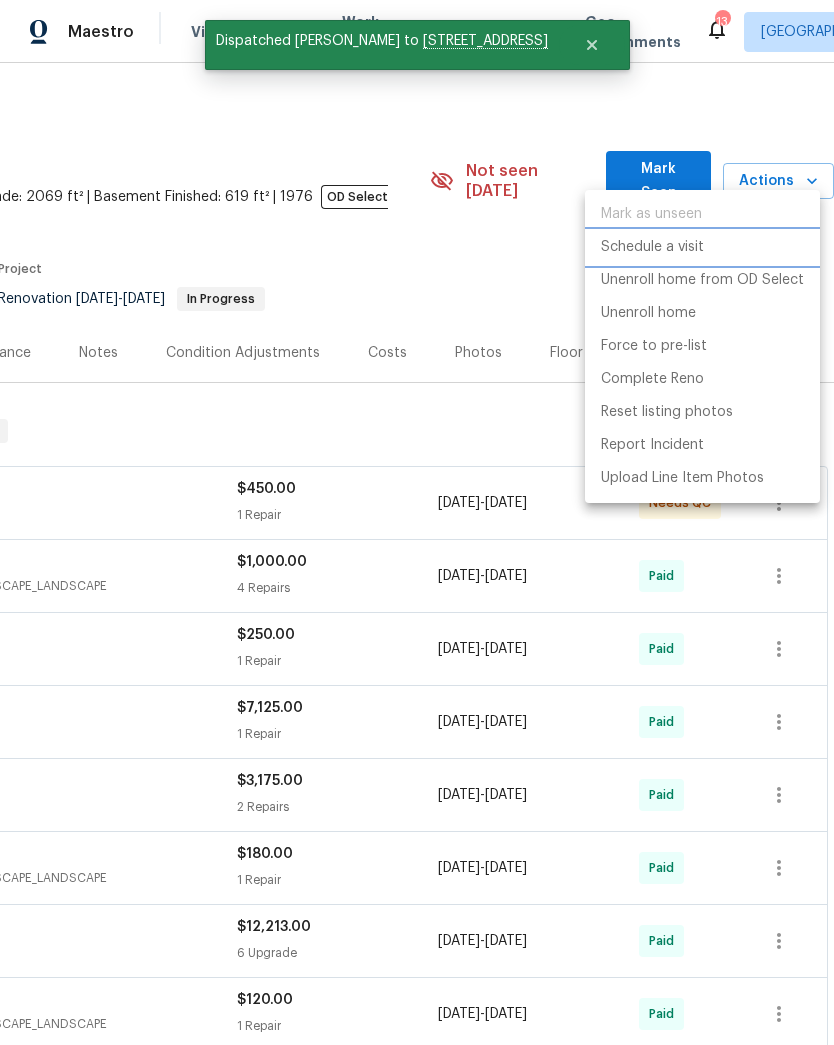 click on "Schedule a visit" at bounding box center (652, 247) 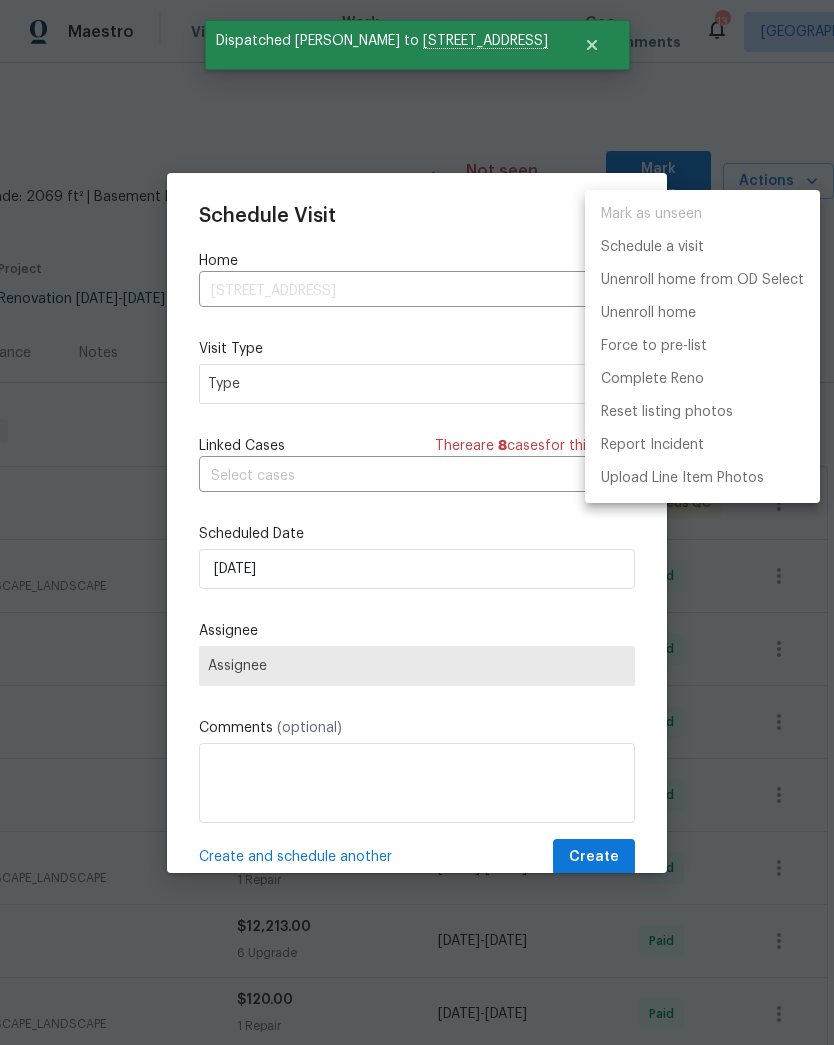 click at bounding box center [417, 522] 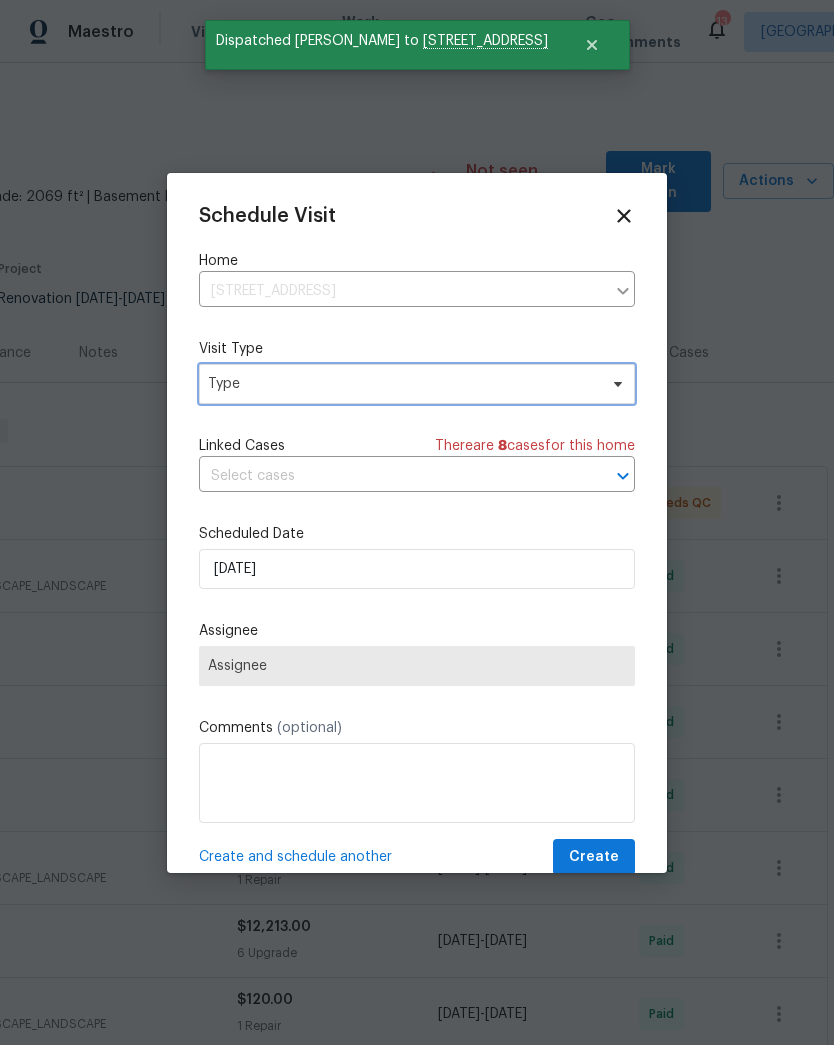 click on "Type" at bounding box center (402, 384) 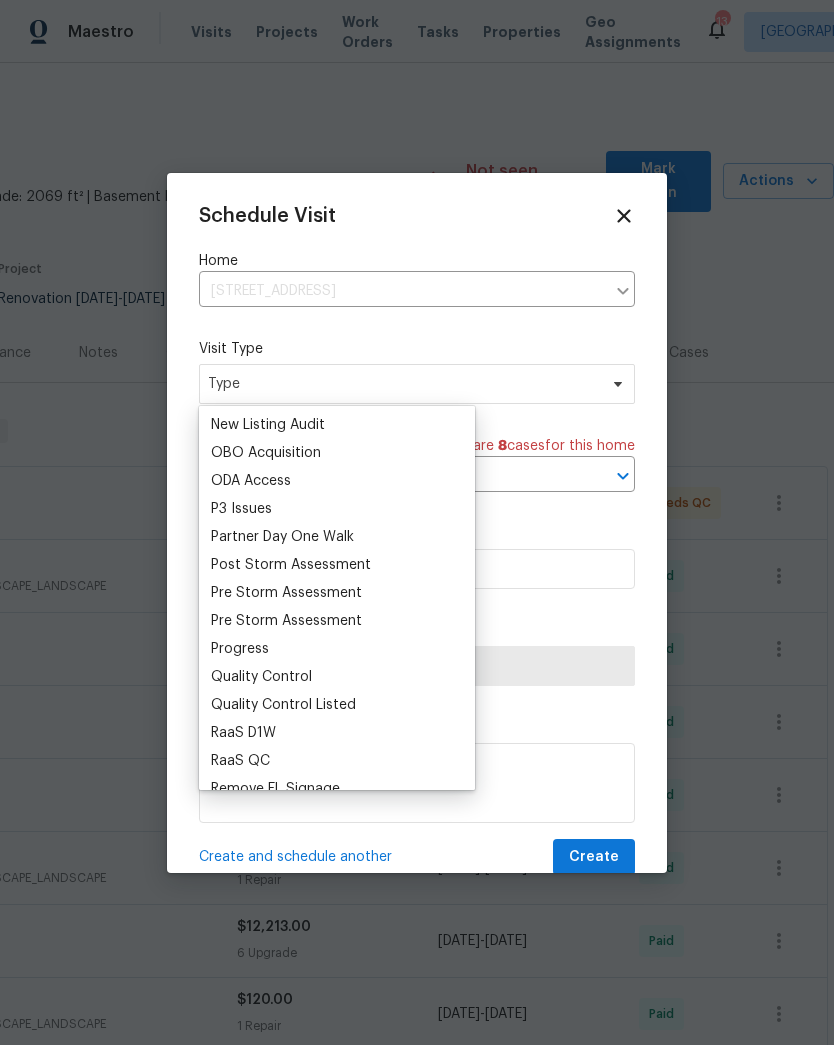 scroll, scrollTop: 1123, scrollLeft: 0, axis: vertical 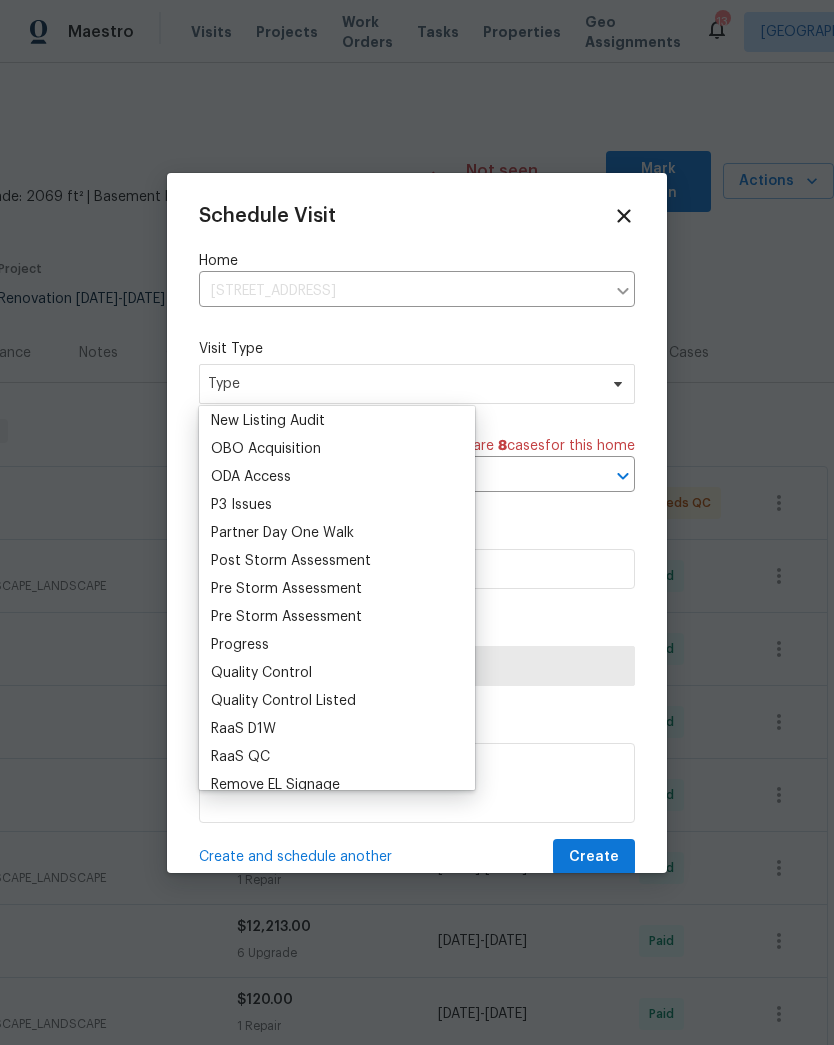 click on "Progress" at bounding box center (240, 645) 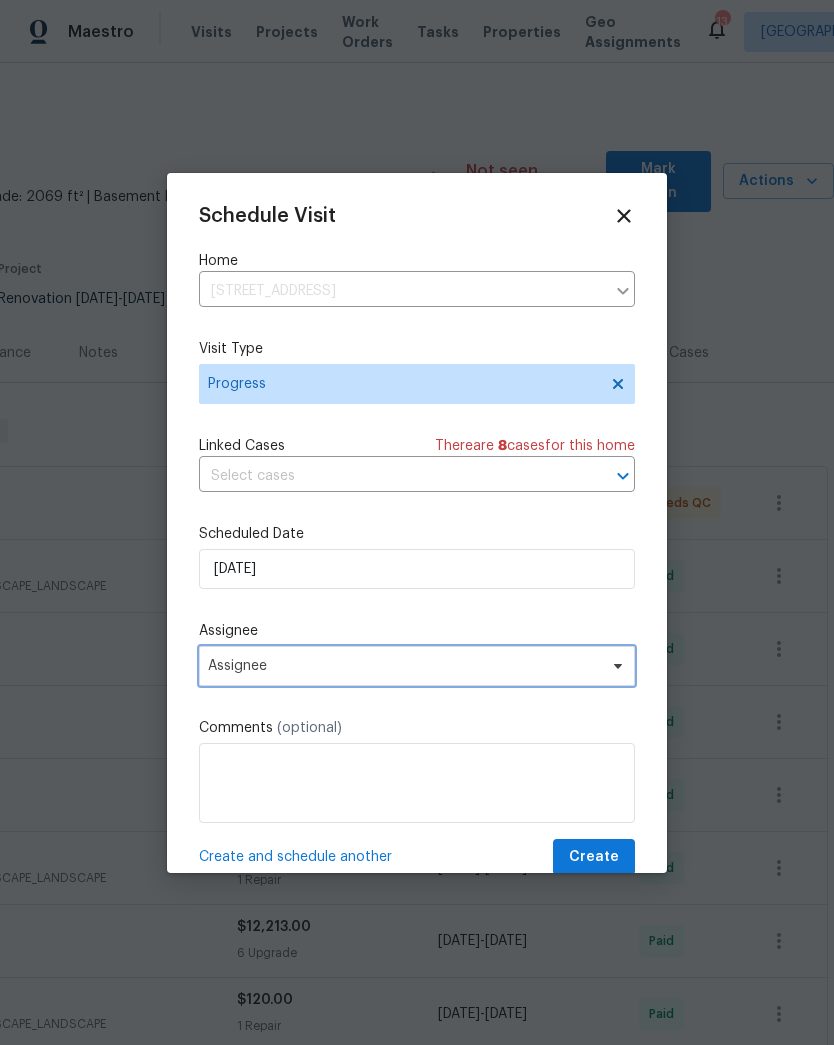 click on "Assignee" at bounding box center [404, 666] 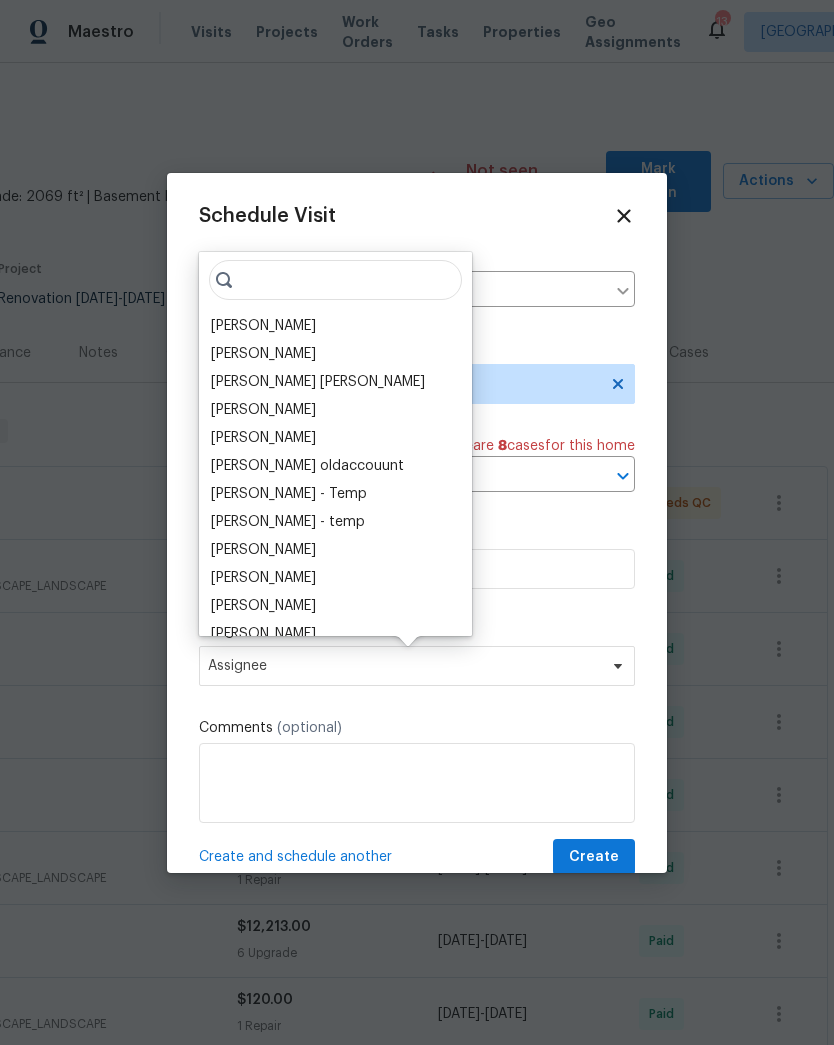click on "[PERSON_NAME]" at bounding box center (263, 326) 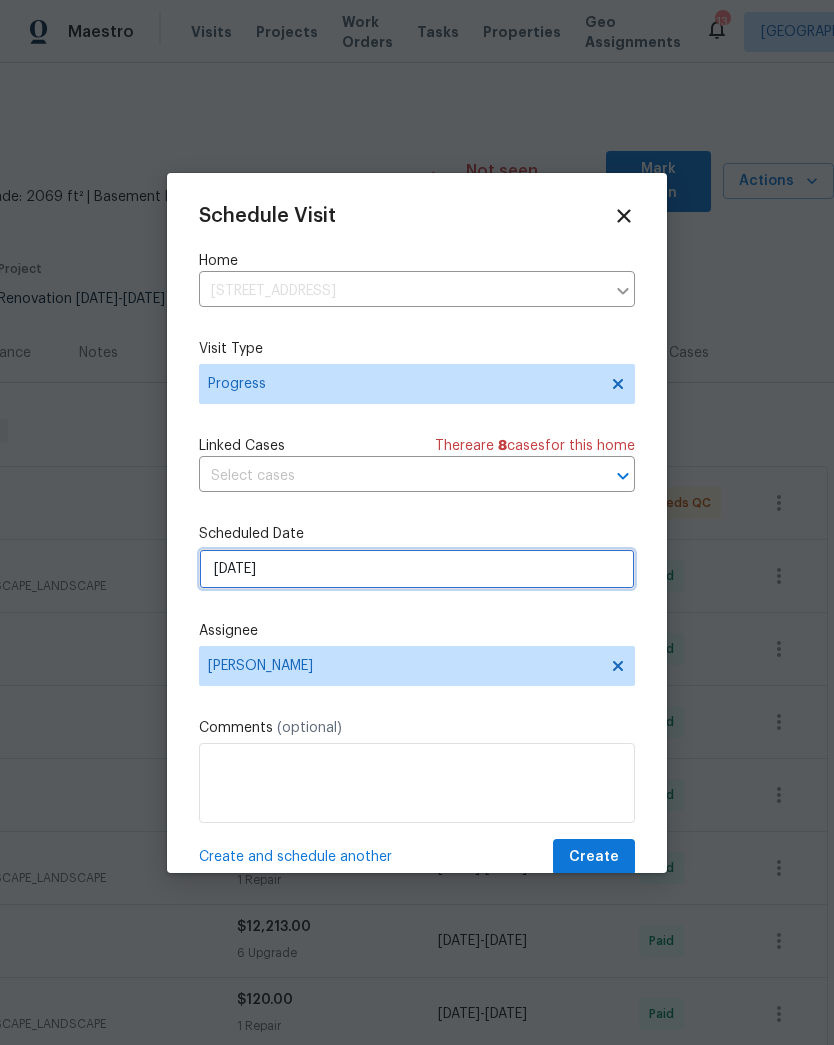 click on "[DATE]" at bounding box center (417, 569) 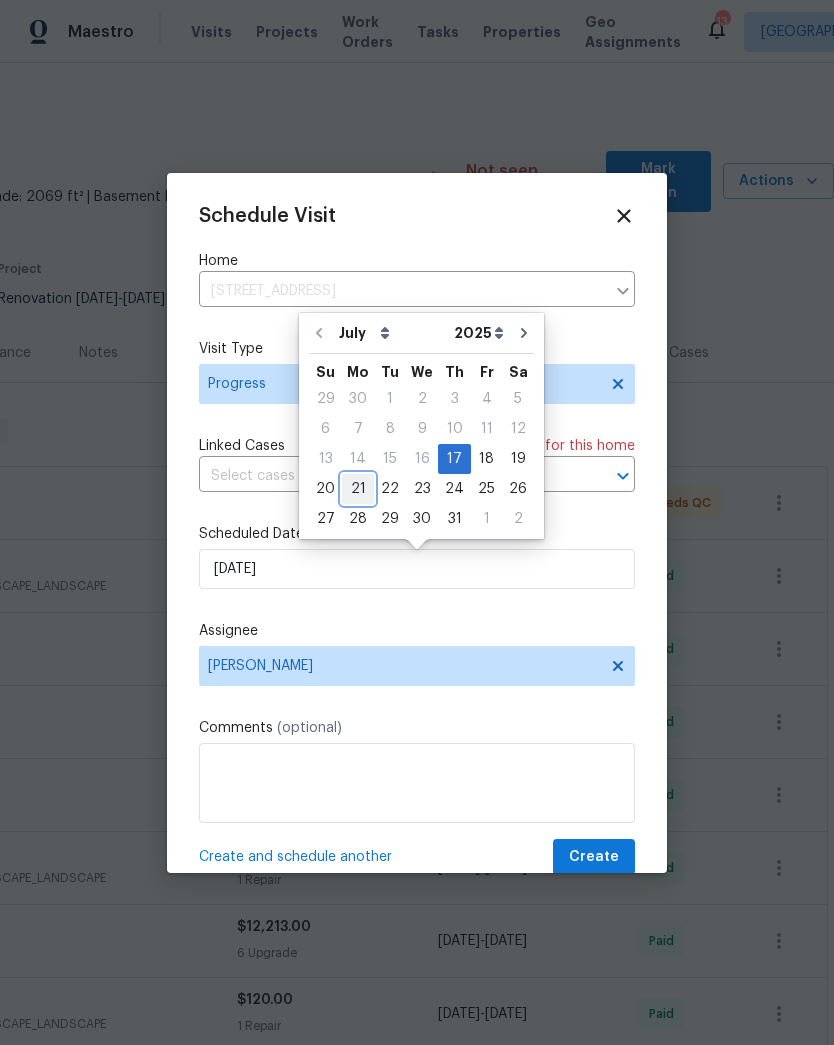 click on "21" at bounding box center [358, 489] 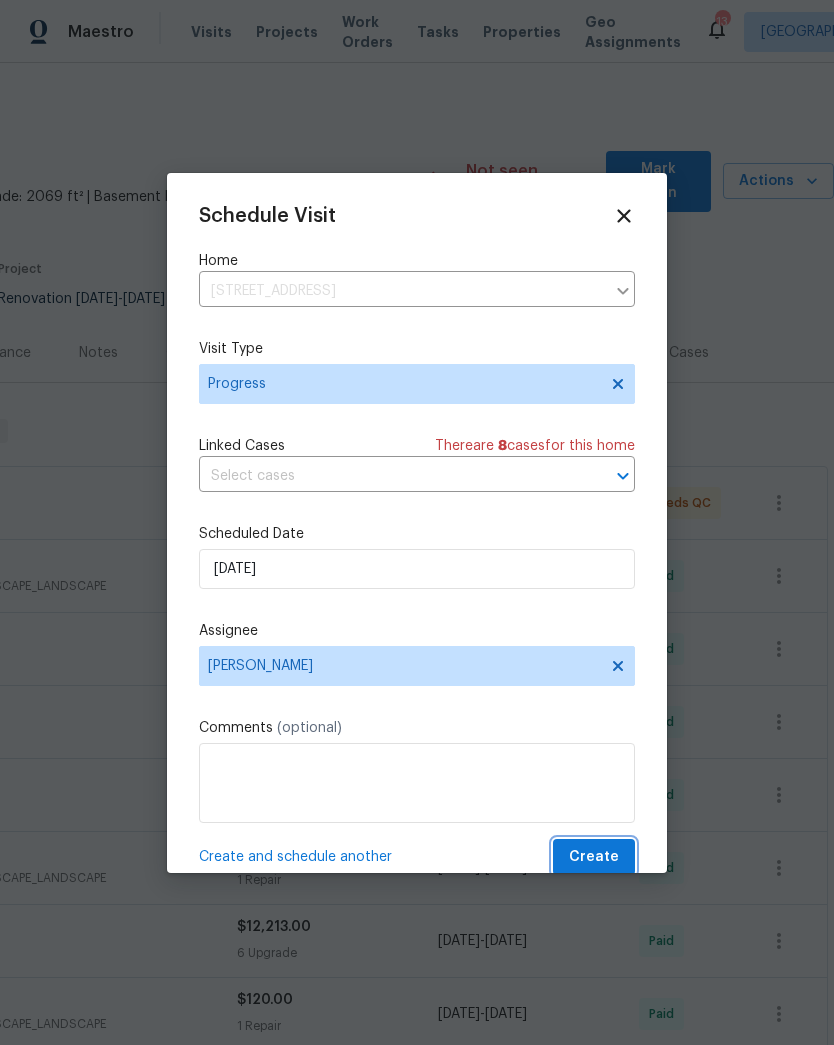 click on "Create" at bounding box center (594, 857) 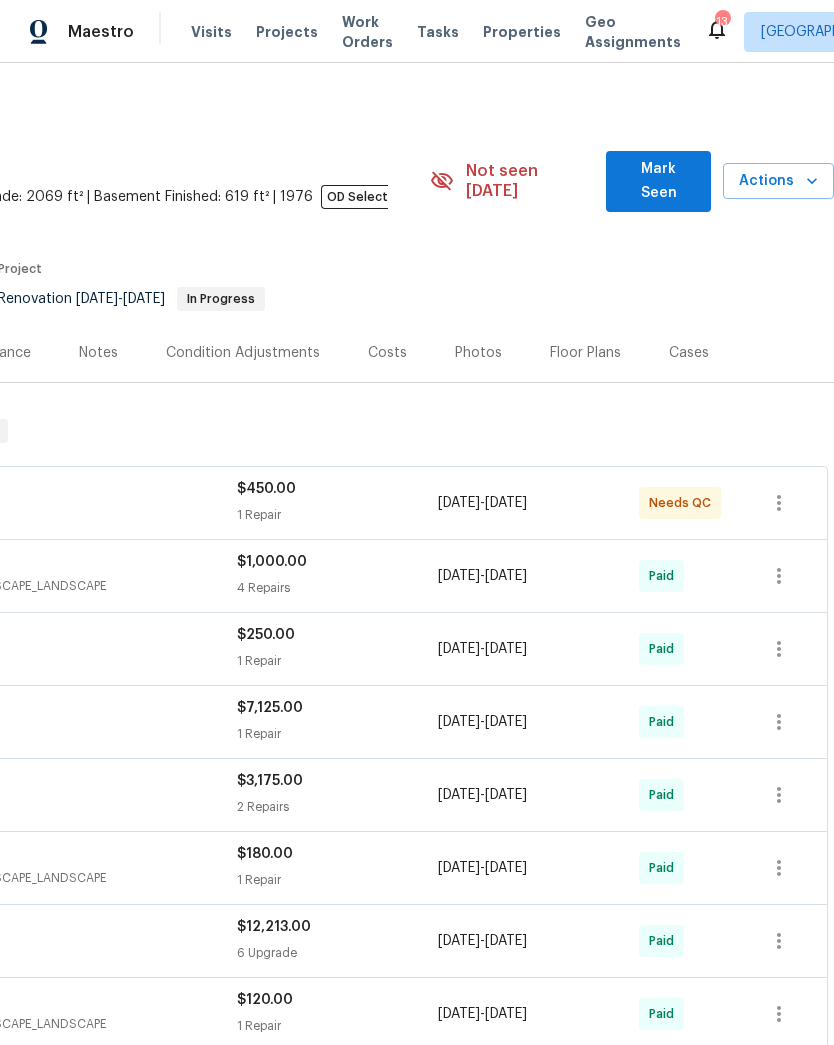 click on "Visits" at bounding box center [211, 32] 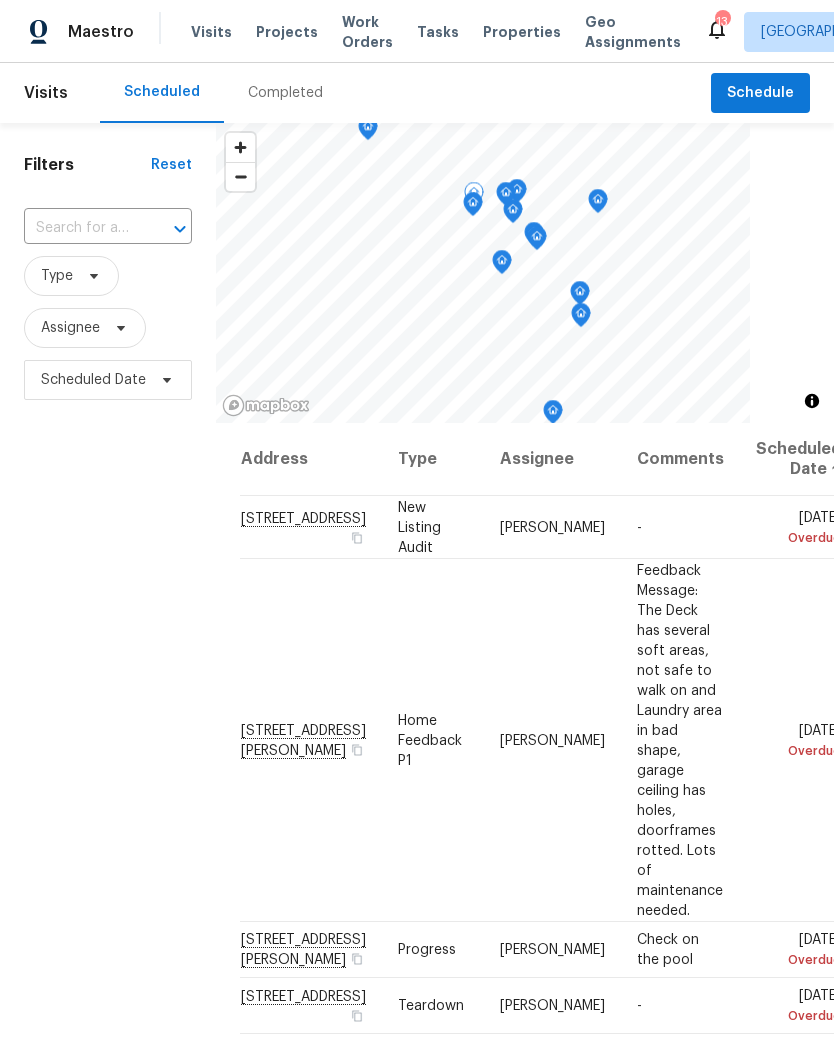 click 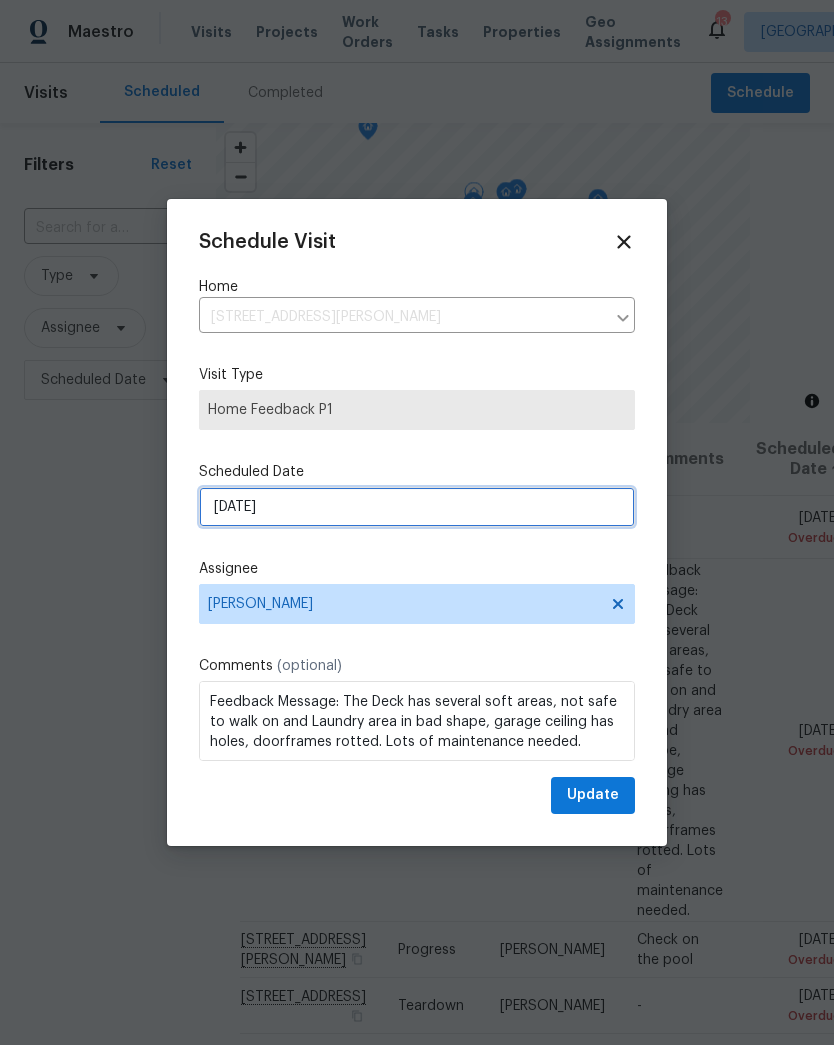 click on "[DATE]" at bounding box center [417, 507] 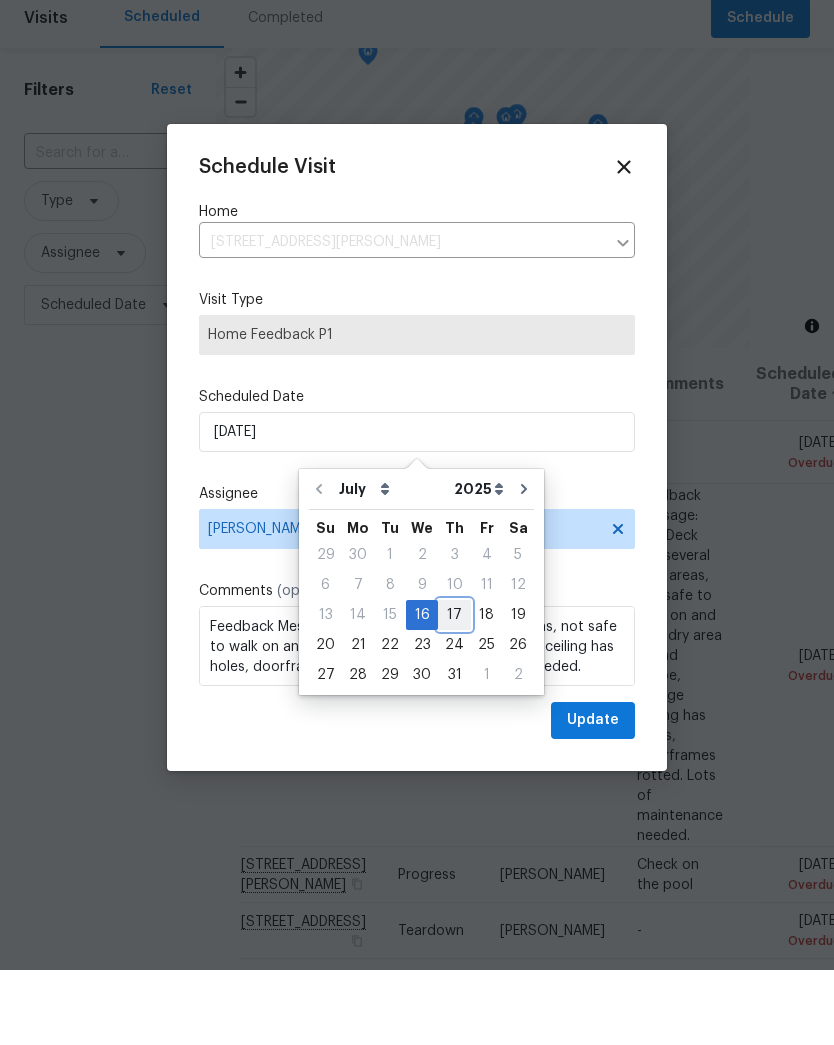 click on "17" at bounding box center [454, 690] 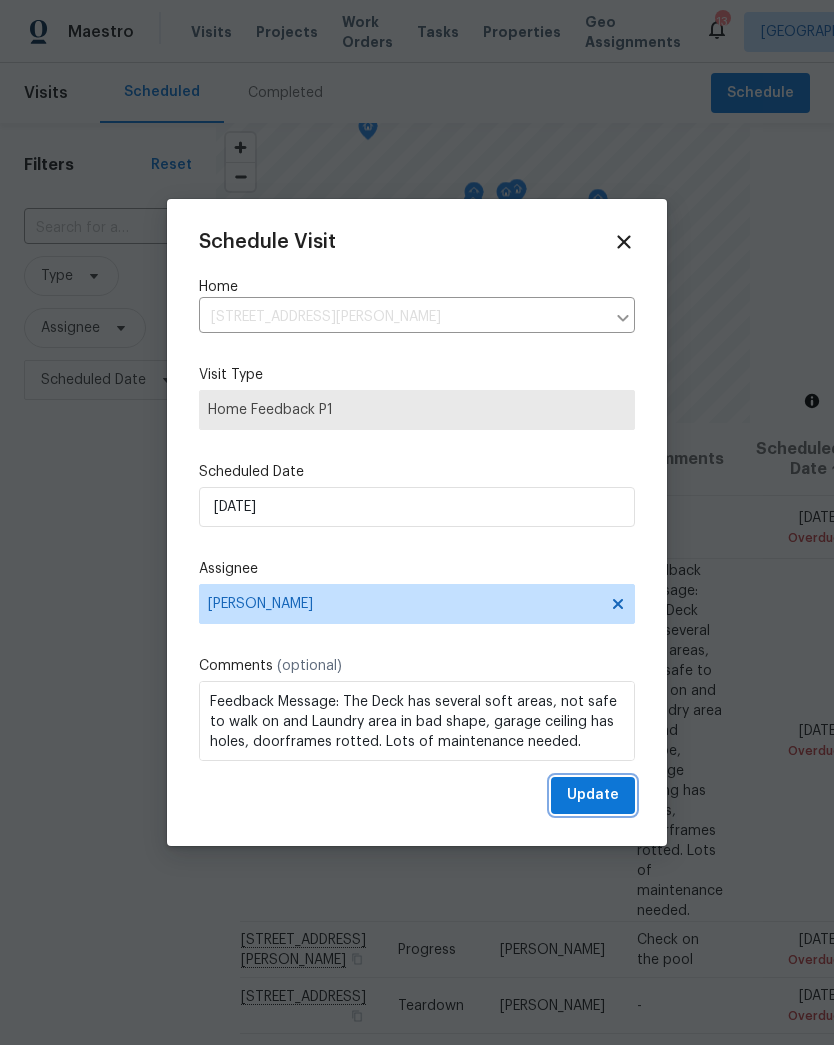 click on "Update" at bounding box center (593, 795) 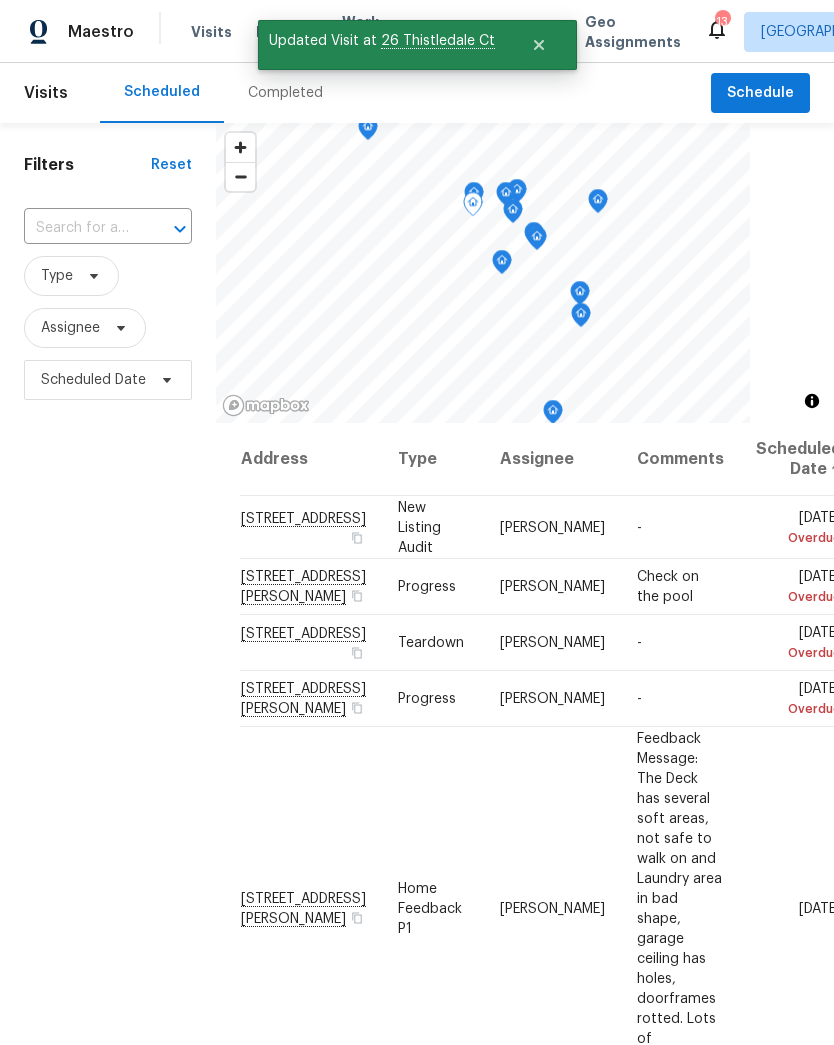 click 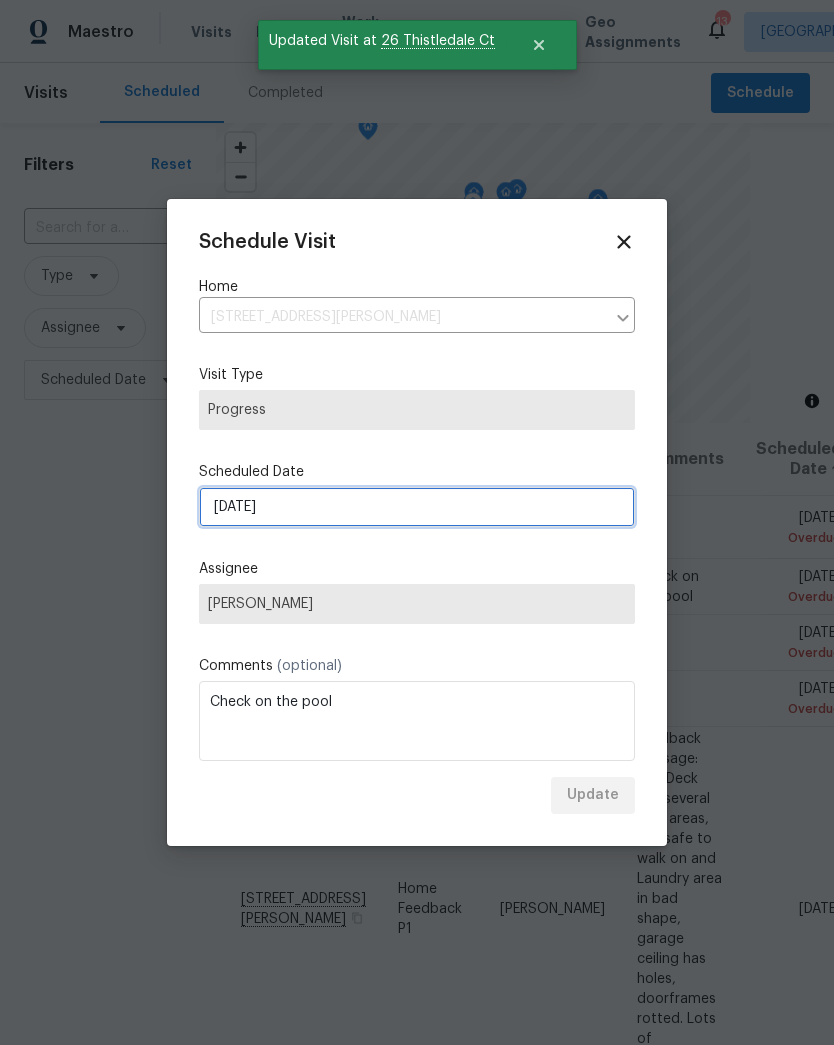 click on "[DATE]" at bounding box center (417, 507) 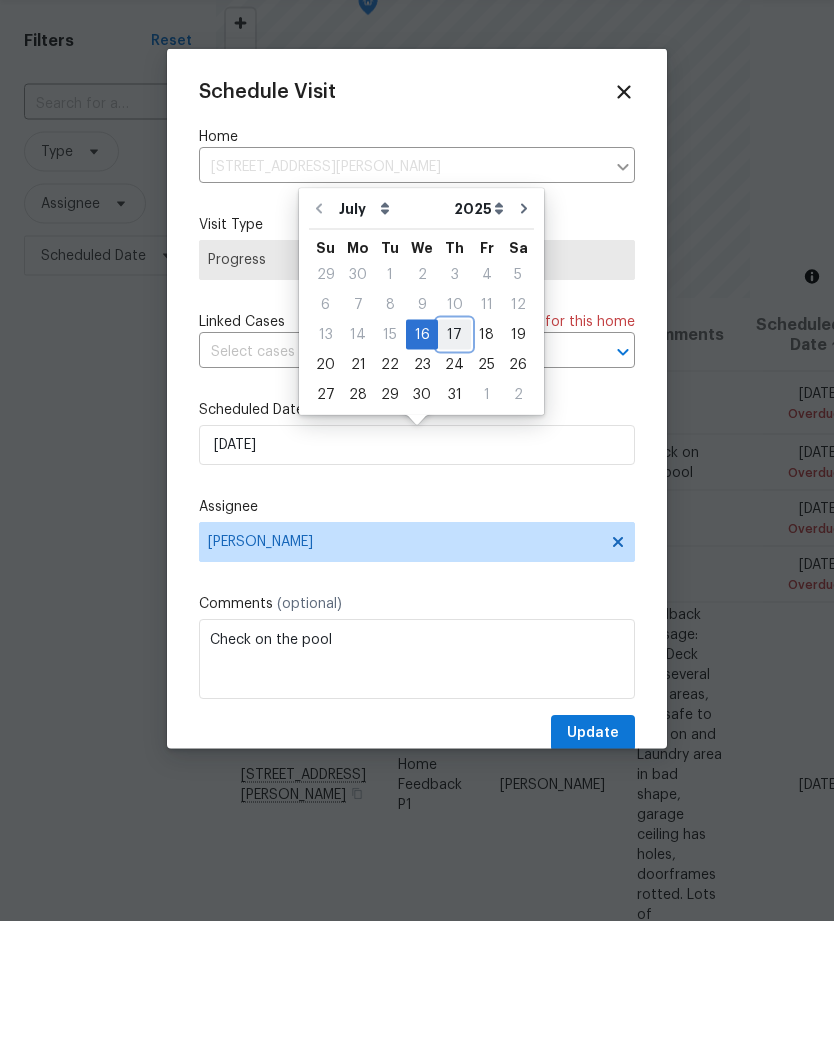 click on "17" at bounding box center (454, 459) 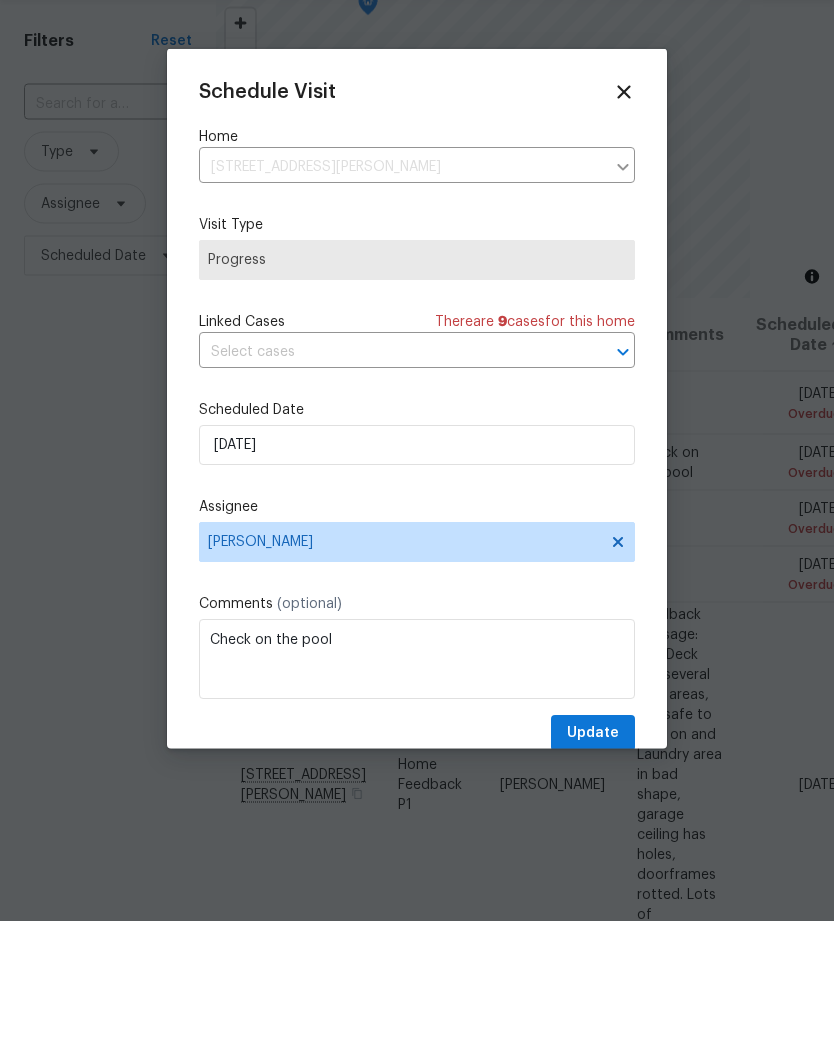 type on "[DATE]" 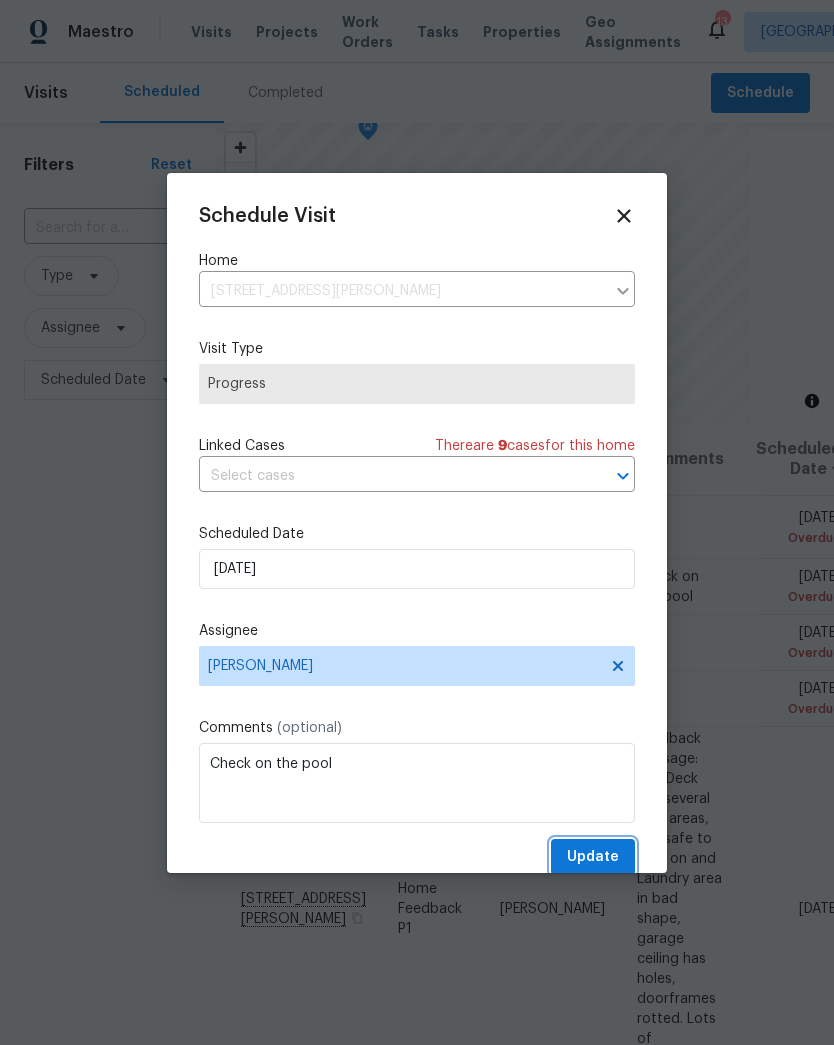 click on "Update" at bounding box center (593, 857) 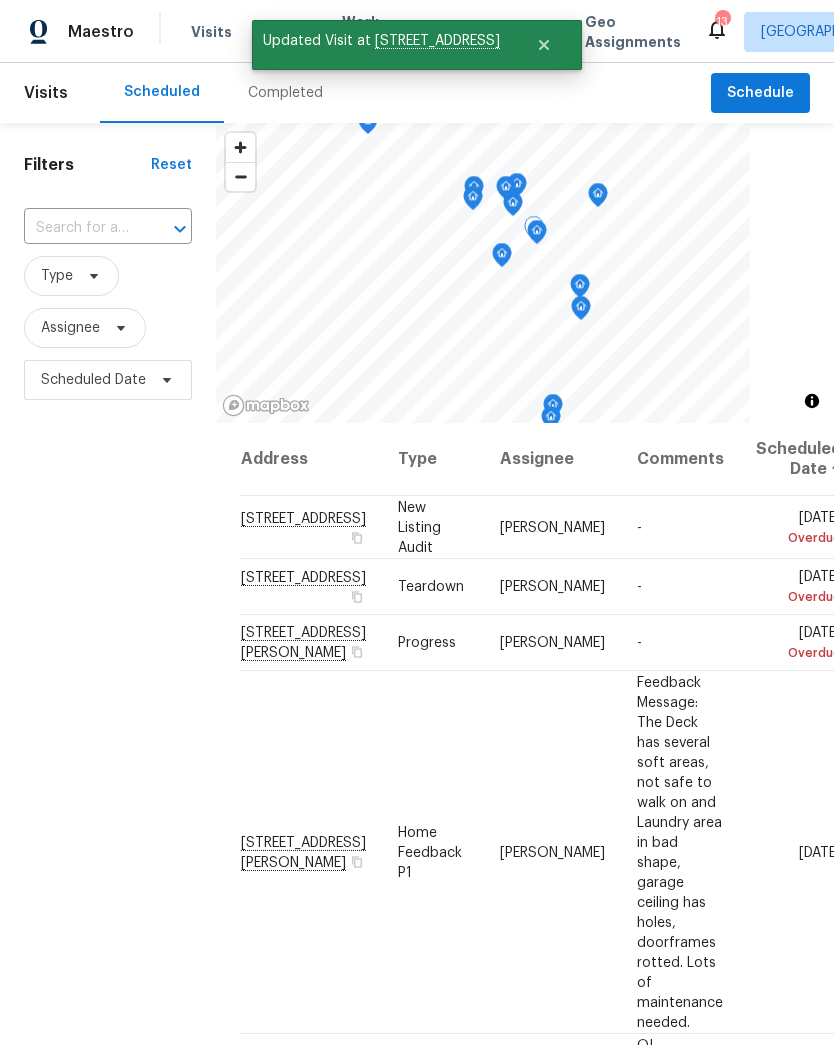 click 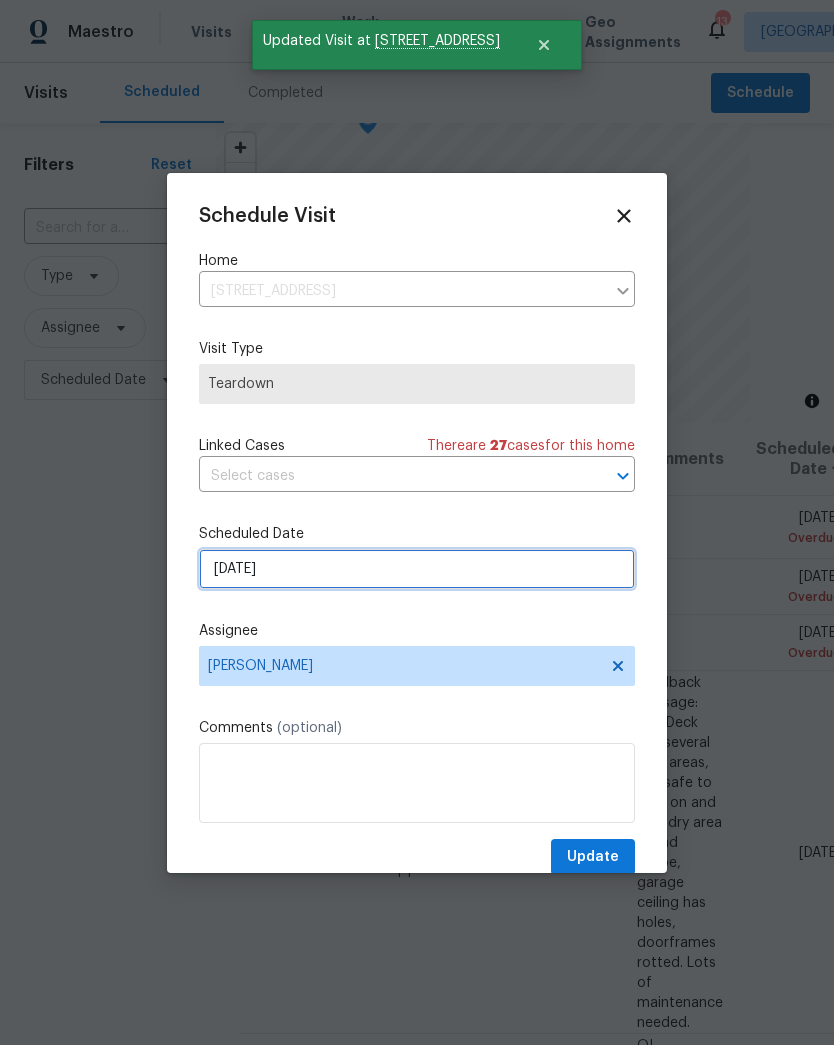 click on "[DATE]" at bounding box center (417, 569) 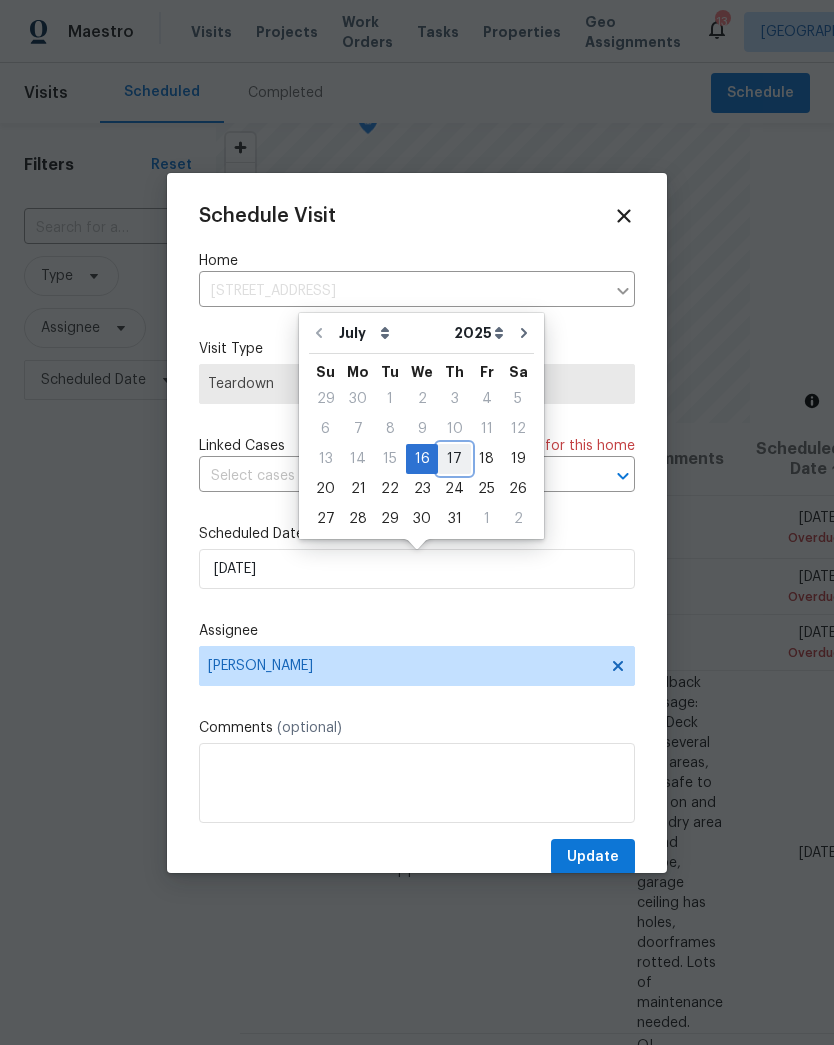 click on "17" at bounding box center (454, 459) 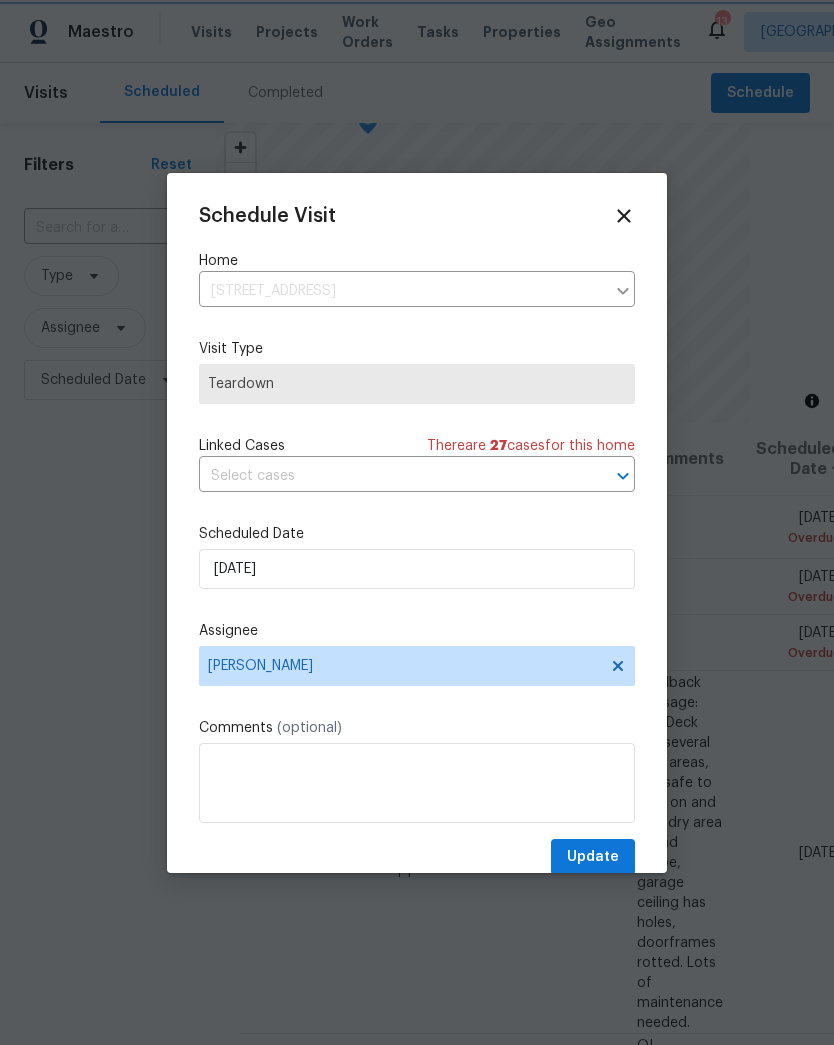 type on "[DATE]" 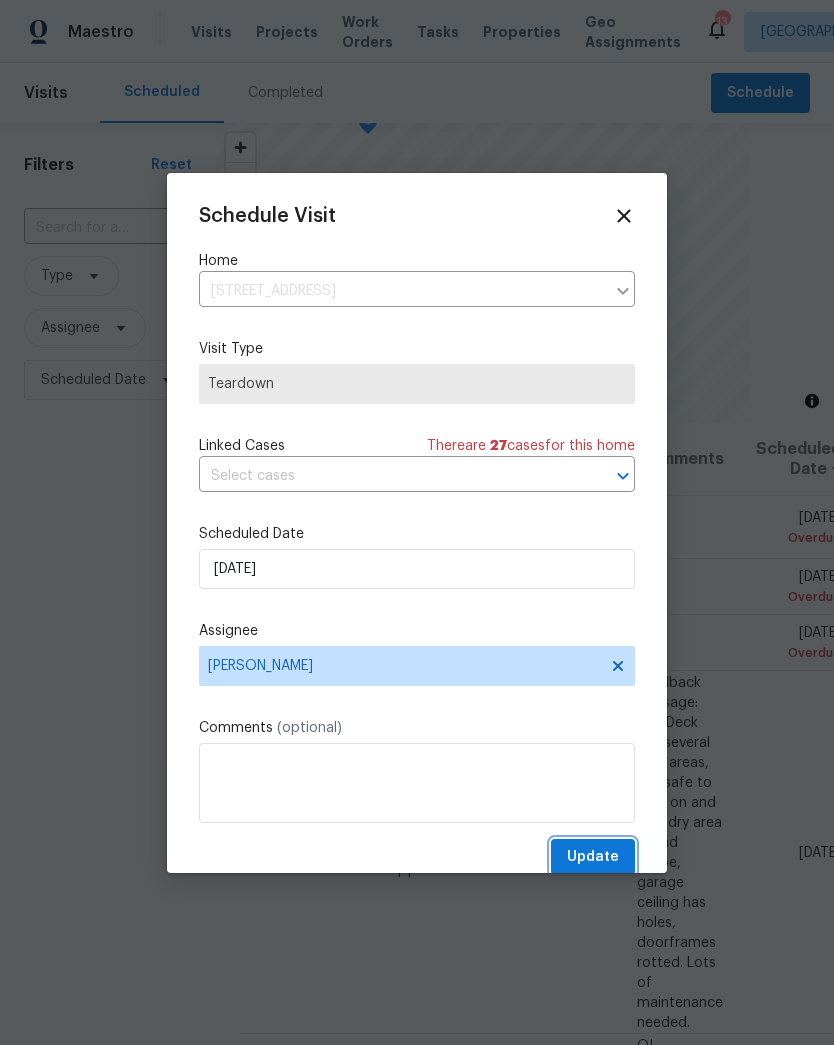 click on "Update" at bounding box center [593, 857] 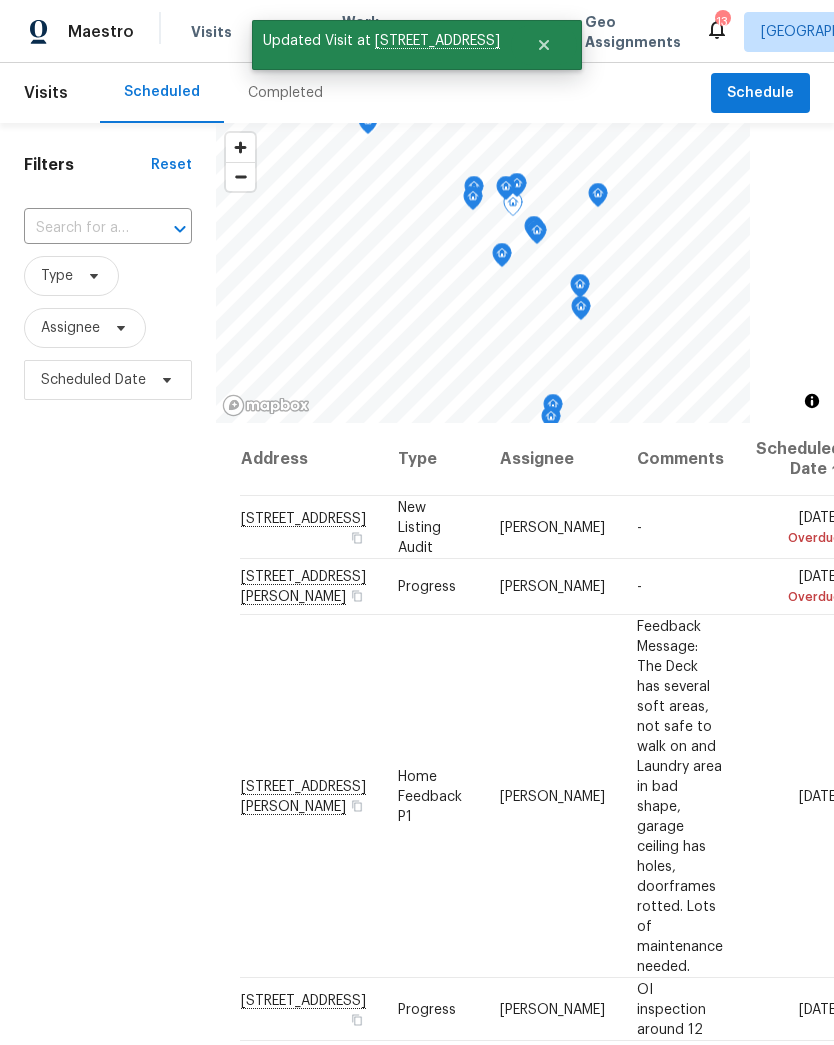click 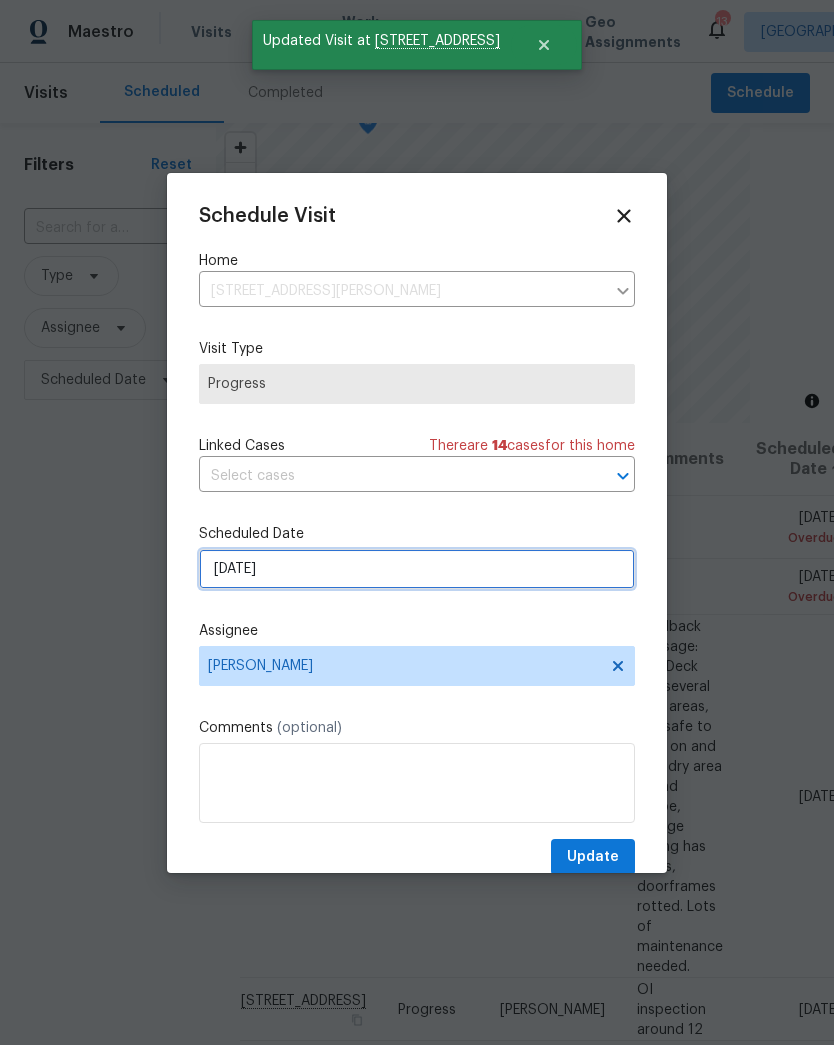 click on "[DATE]" at bounding box center (417, 569) 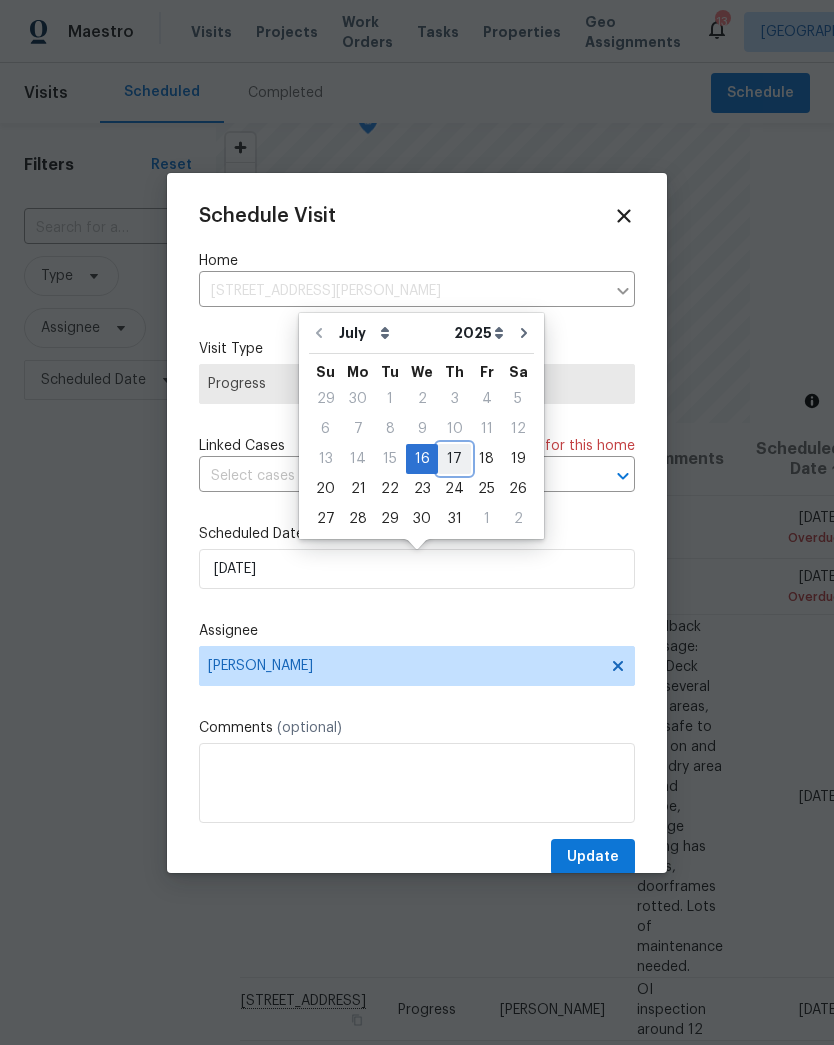 click on "17" at bounding box center (454, 459) 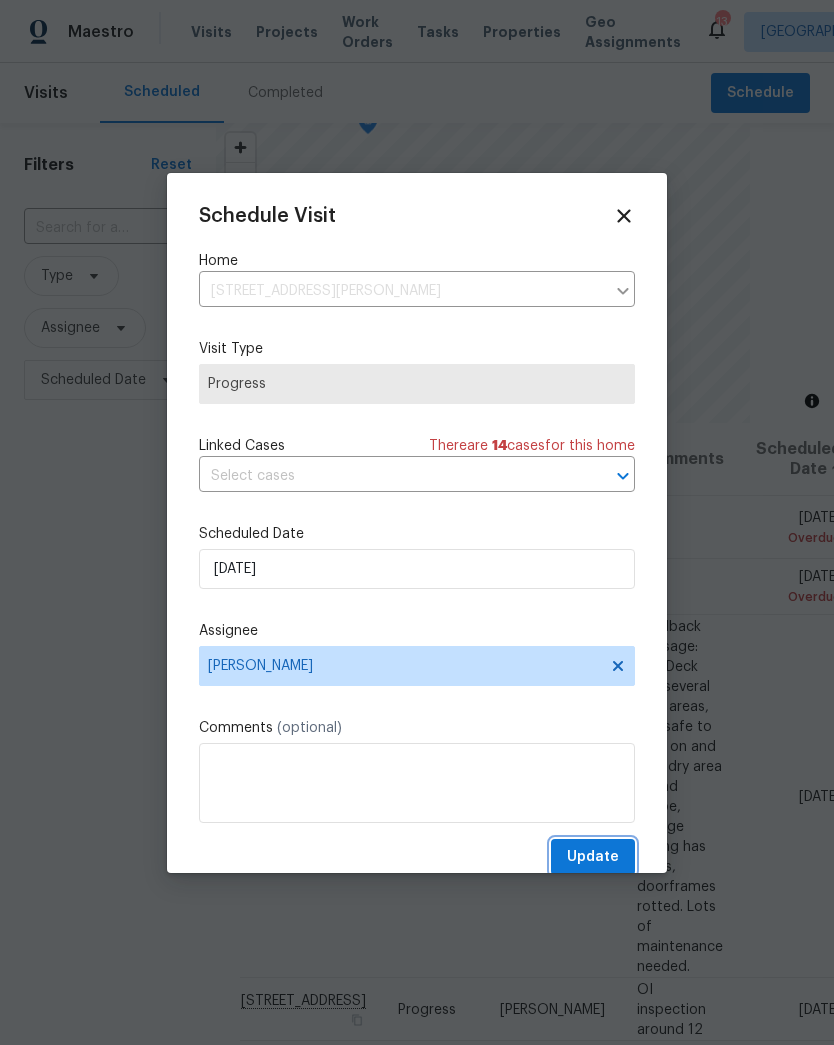 click on "Update" at bounding box center [593, 857] 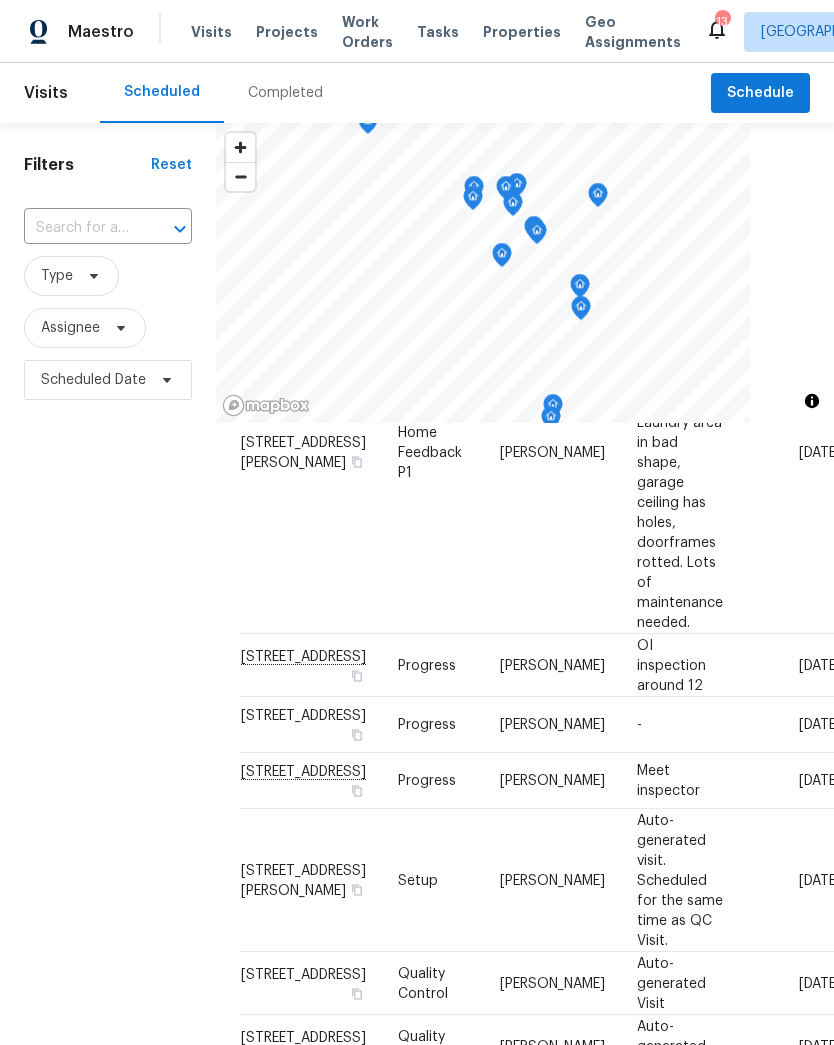 scroll, scrollTop: 352, scrollLeft: 0, axis: vertical 